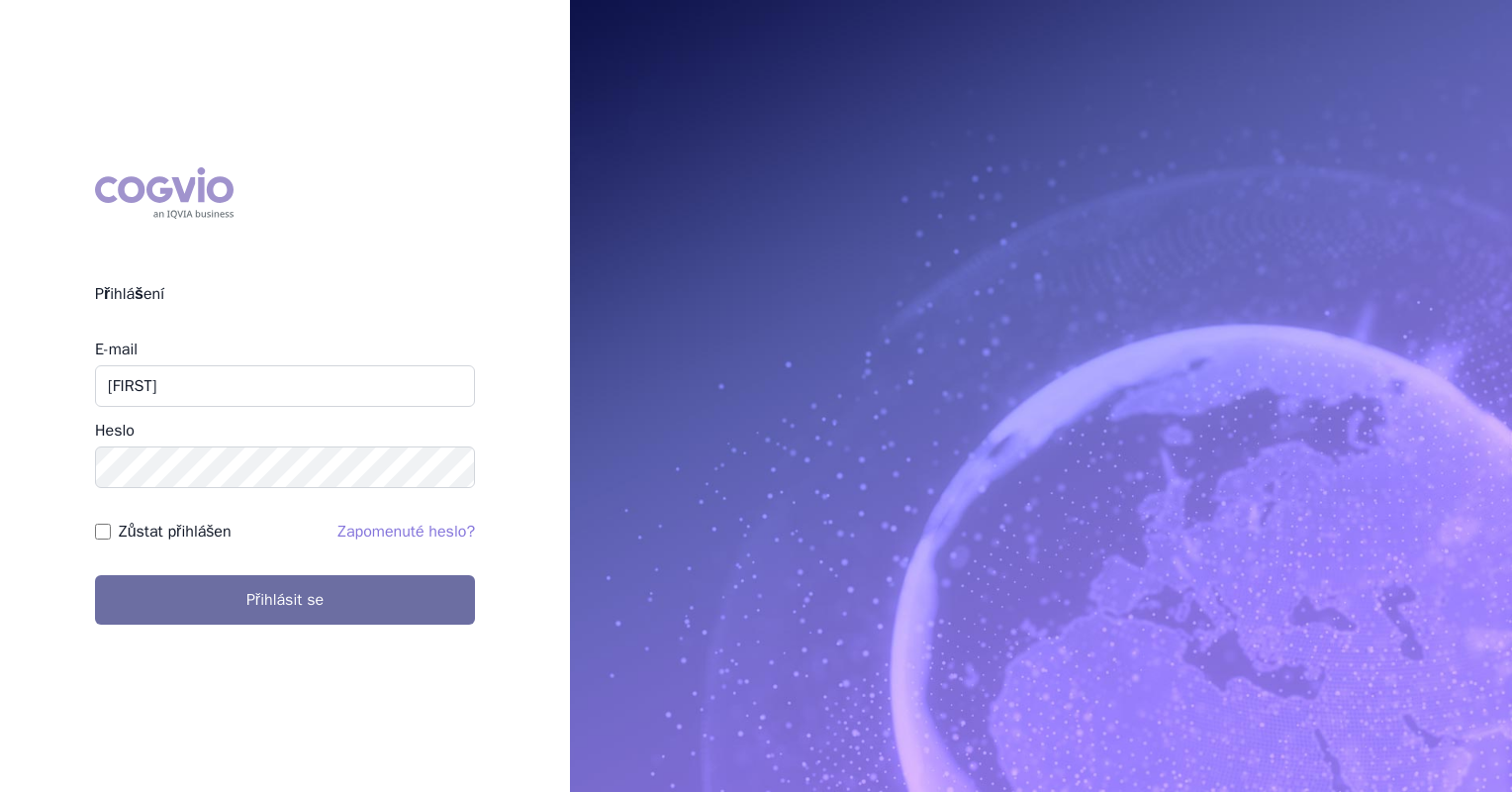 scroll, scrollTop: 0, scrollLeft: 0, axis: both 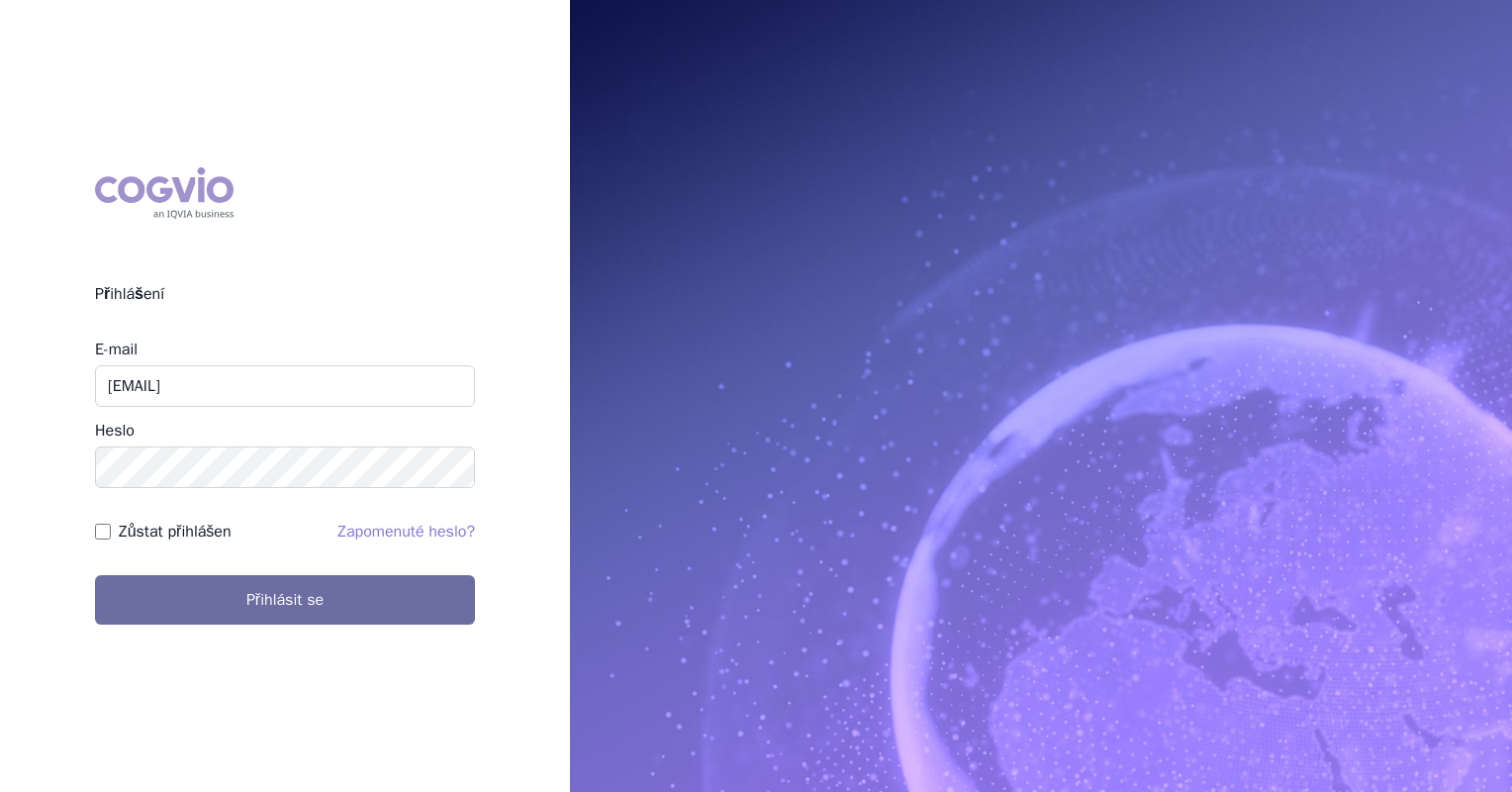 type on "marek.ejval@astrazeneca.com" 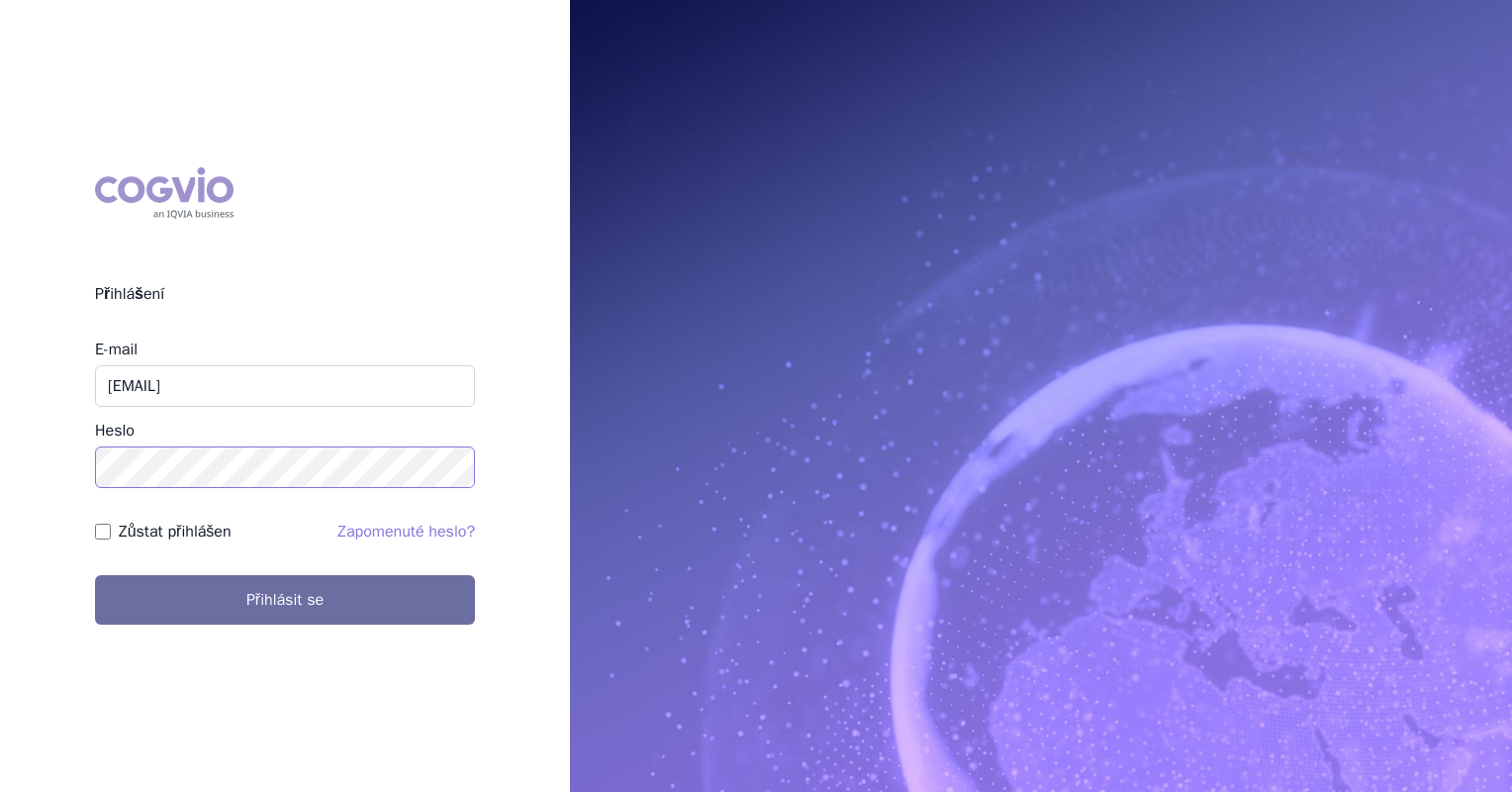 click on "Přihlásit se" at bounding box center (285, 600) 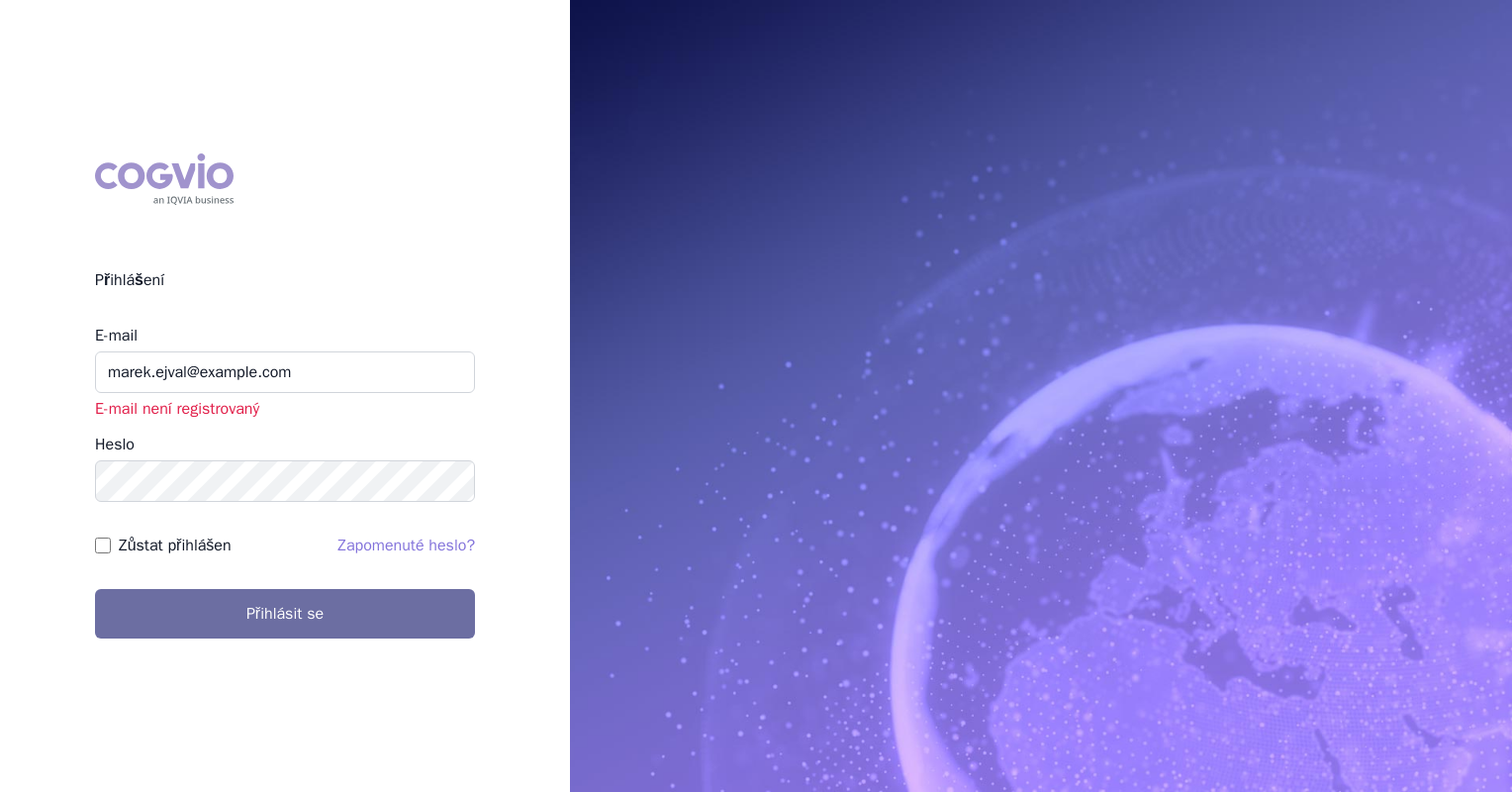scroll, scrollTop: 0, scrollLeft: 0, axis: both 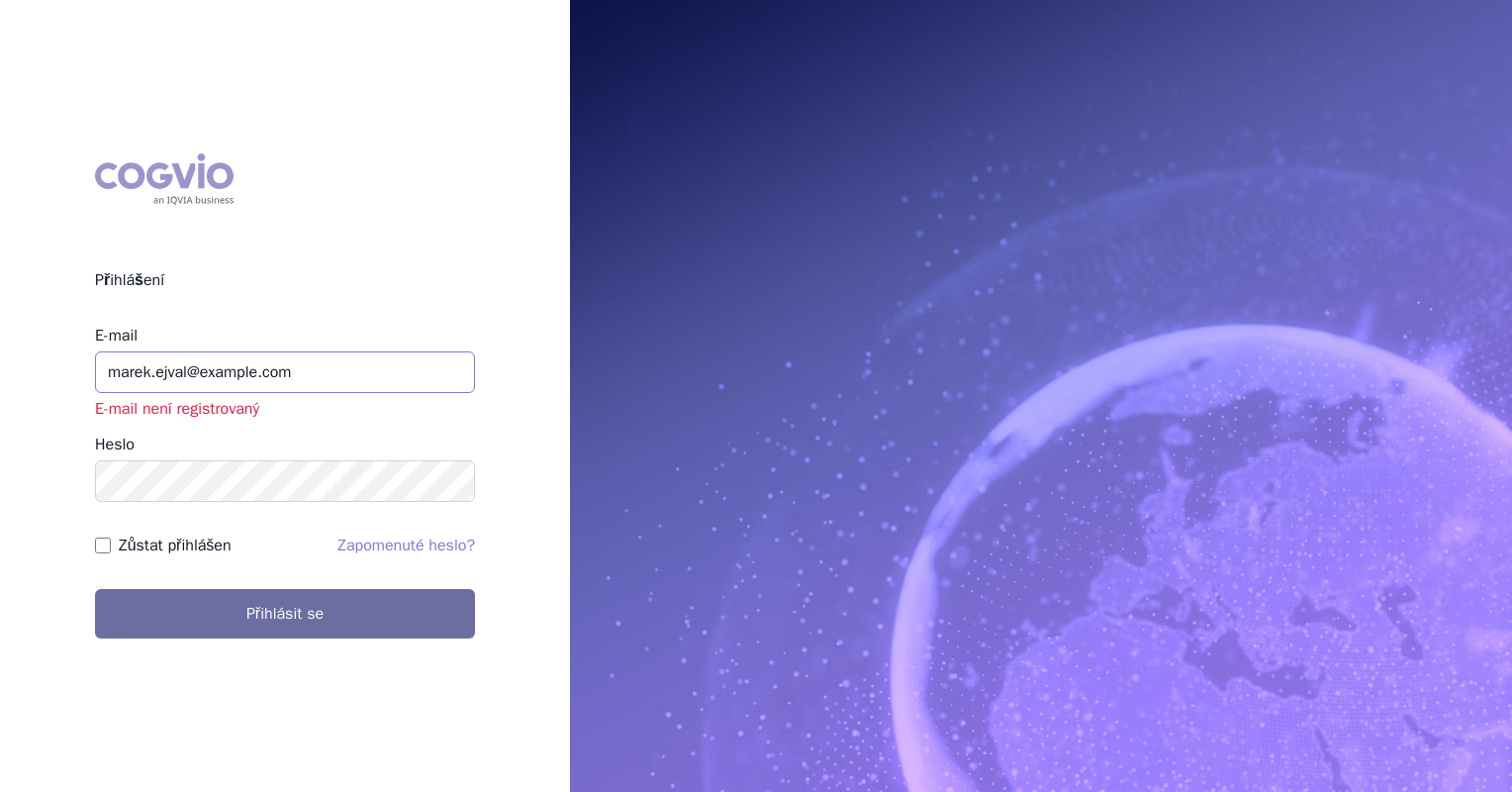 click on "marek.ejval@example.com" at bounding box center (285, 372) 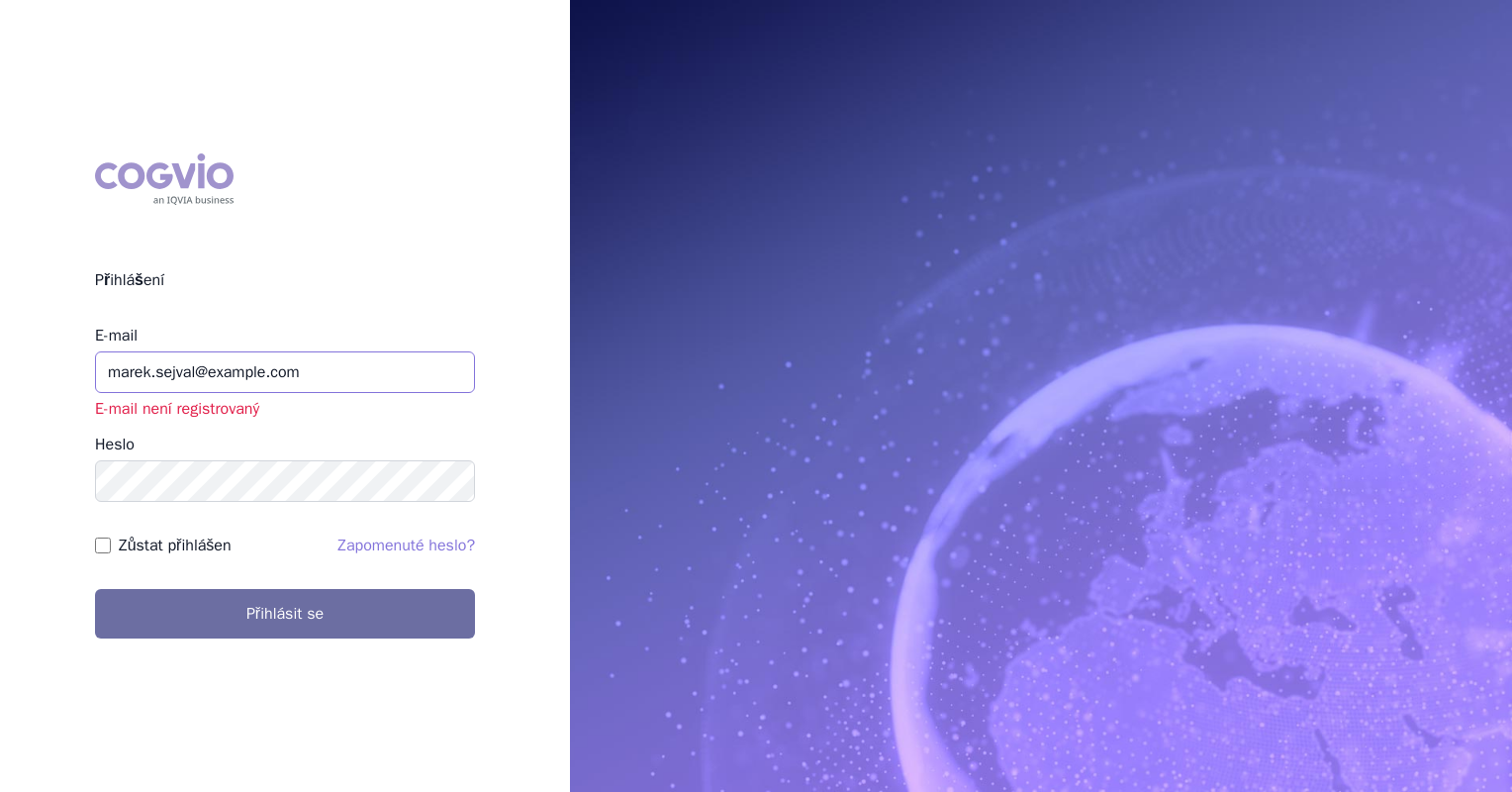 type on "marek.sejval@example.com" 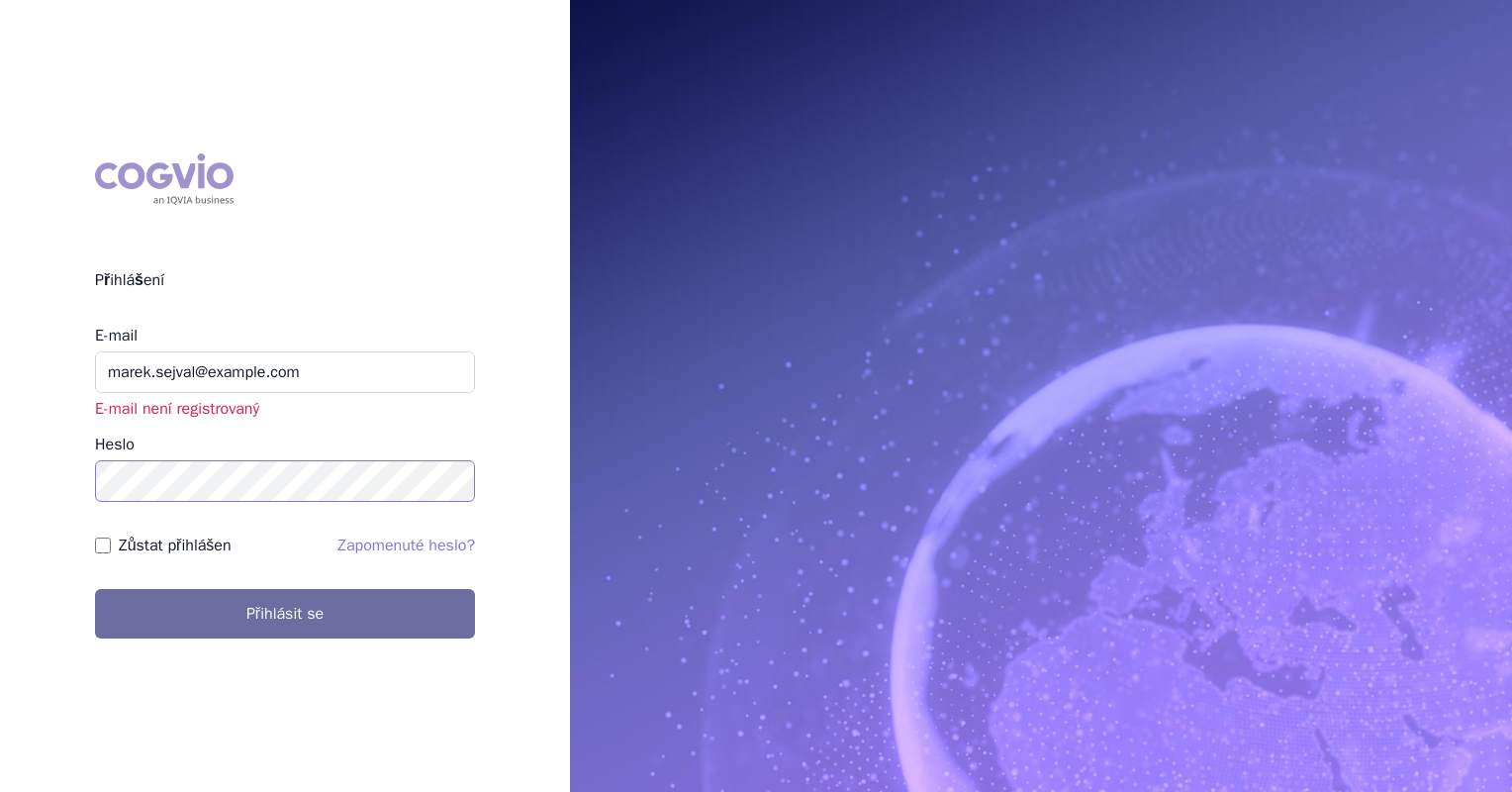 click on "Přihlásit se" at bounding box center (285, 614) 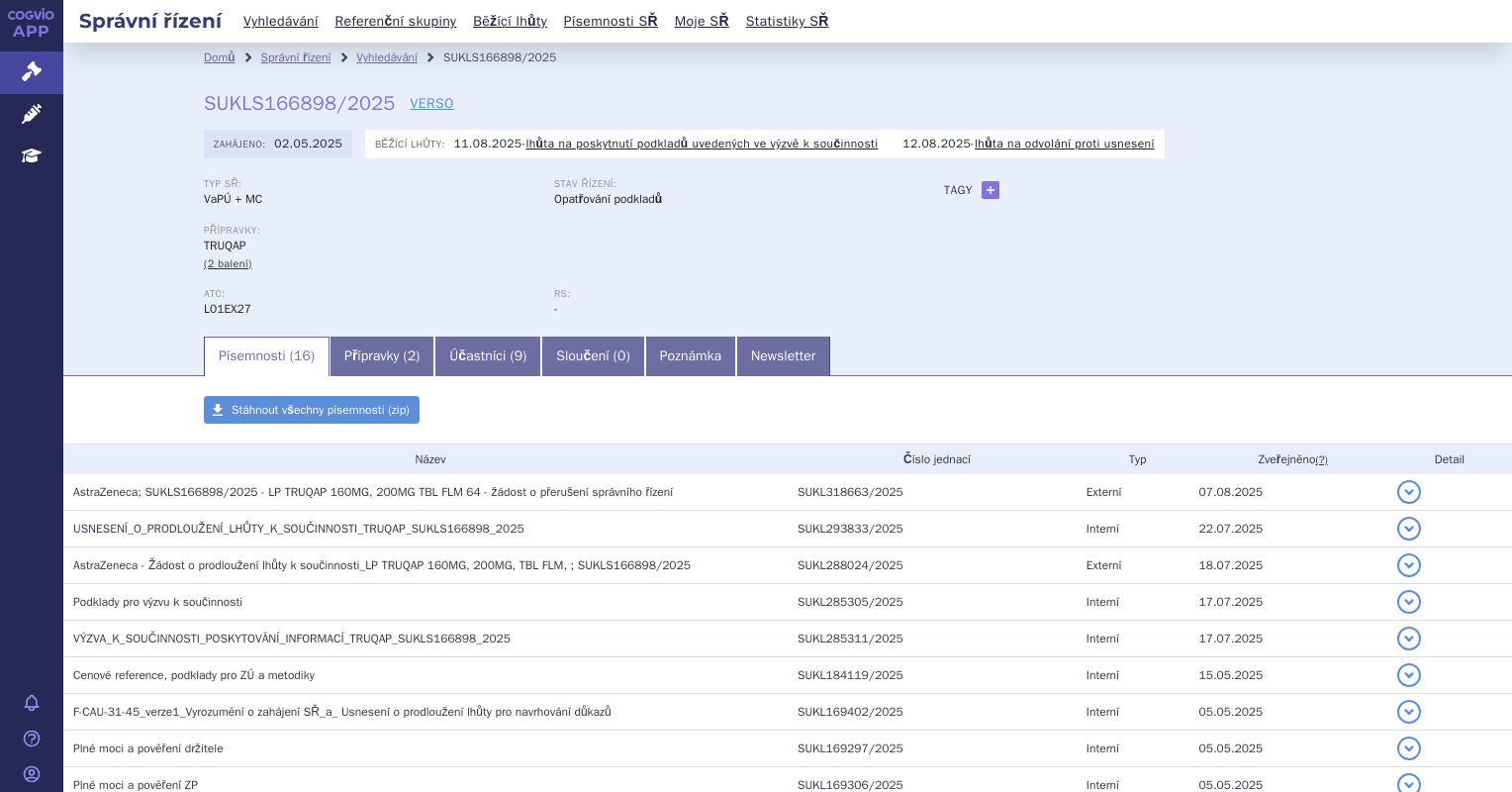 scroll, scrollTop: 0, scrollLeft: 0, axis: both 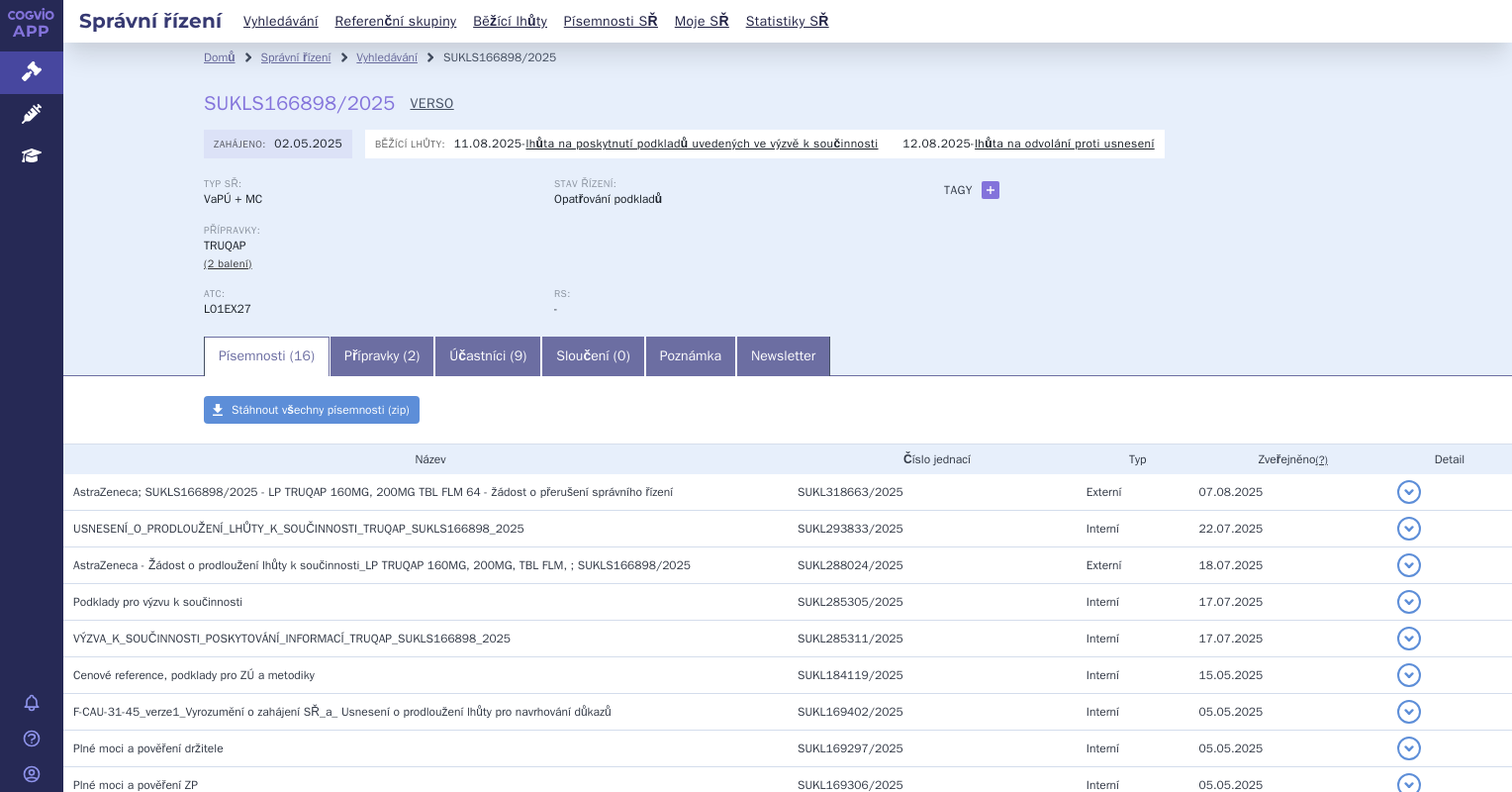 click on "VERSO" at bounding box center [431, 104] 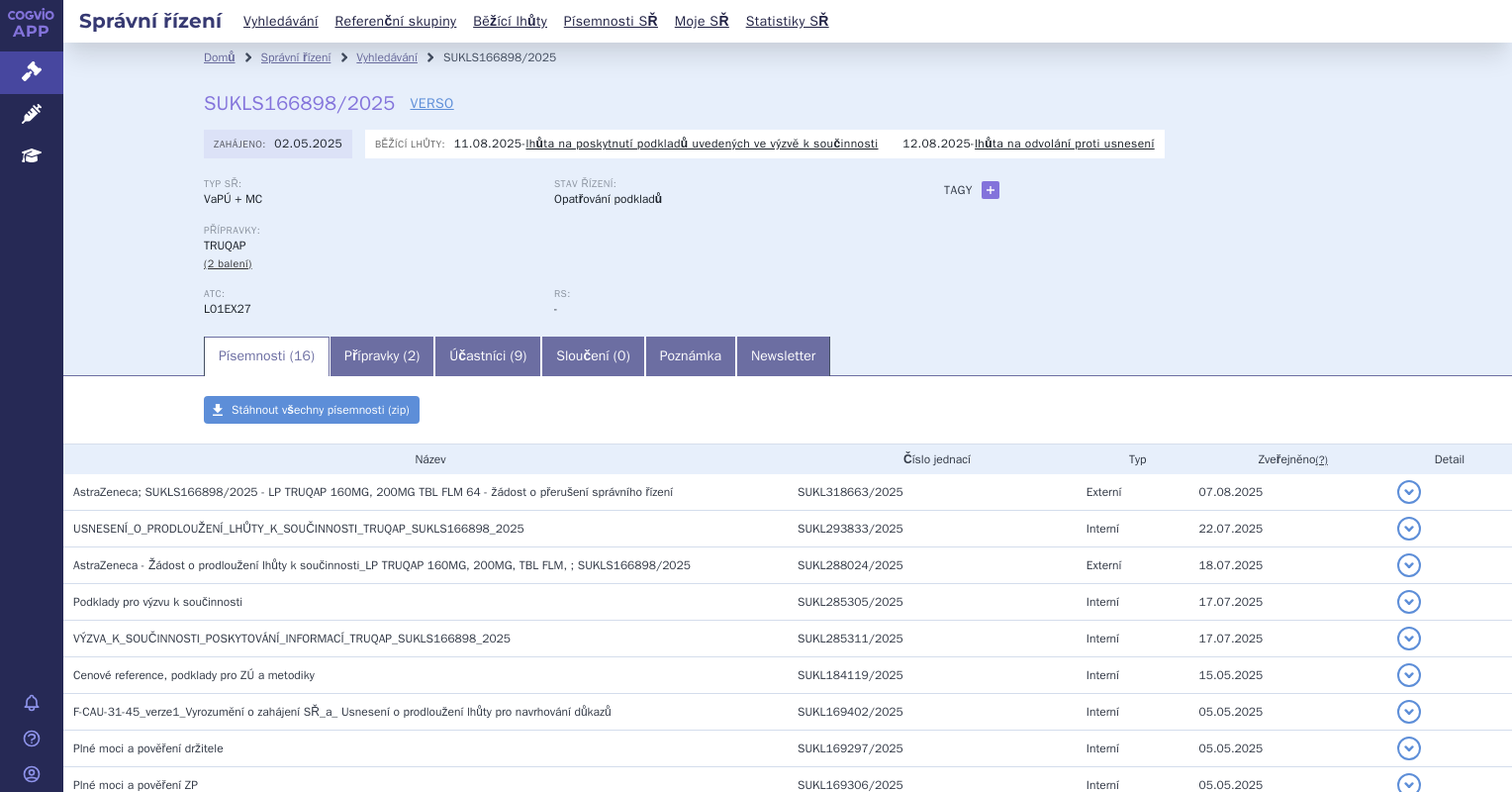 click on "Domů
Správní řízení
Vyhledávání
SUKLS166898/2025
SUKLS166898/2025
VERSO
Zahájeno:
02.05.2025
Běžící lhůty:
11.08.2025
-
lhůta na poskytnutí podkladů uvedených ve výzvě k součinnosti
Typ SŘ:" at bounding box center [788, 188] 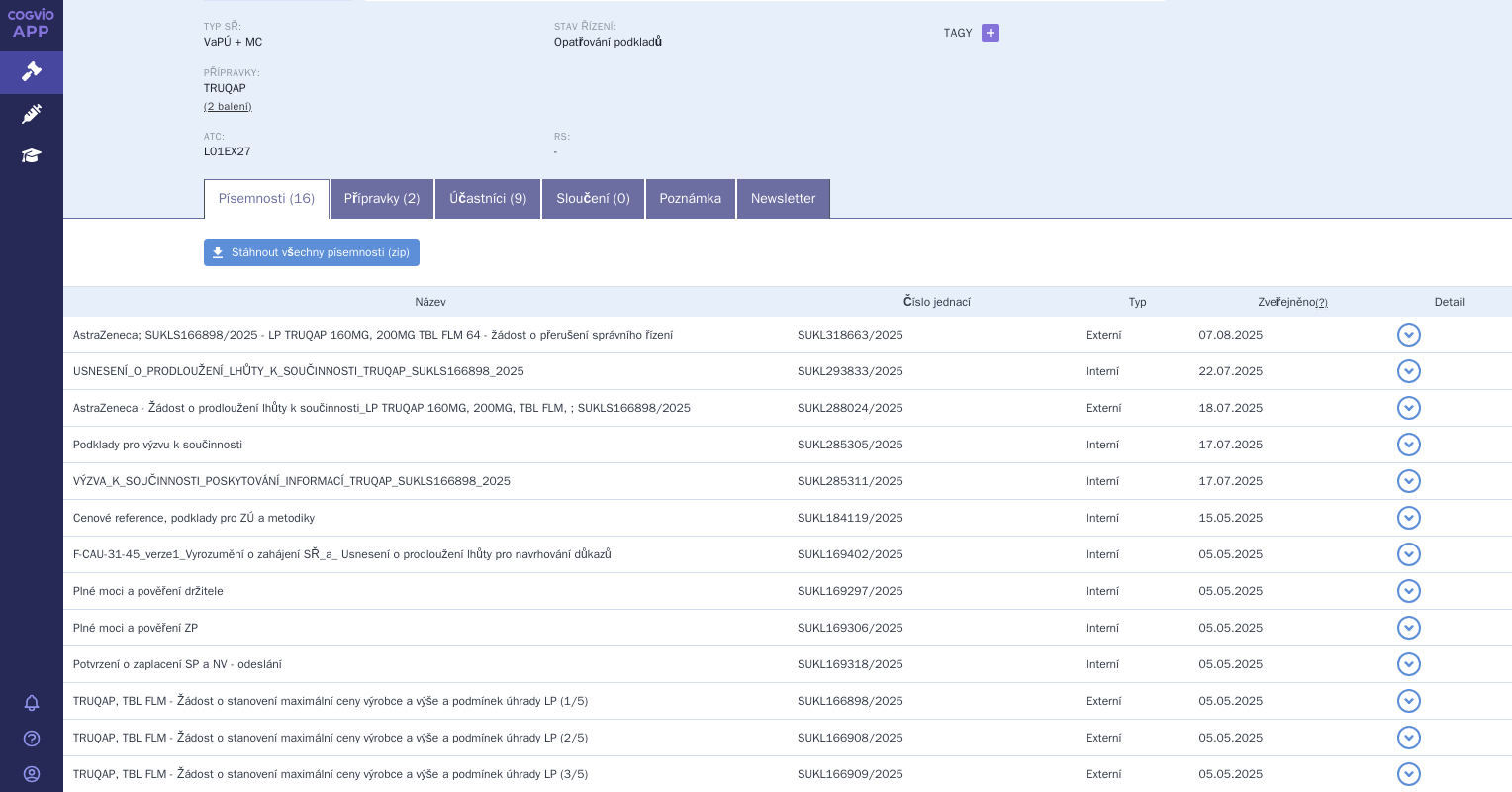 scroll, scrollTop: 0, scrollLeft: 0, axis: both 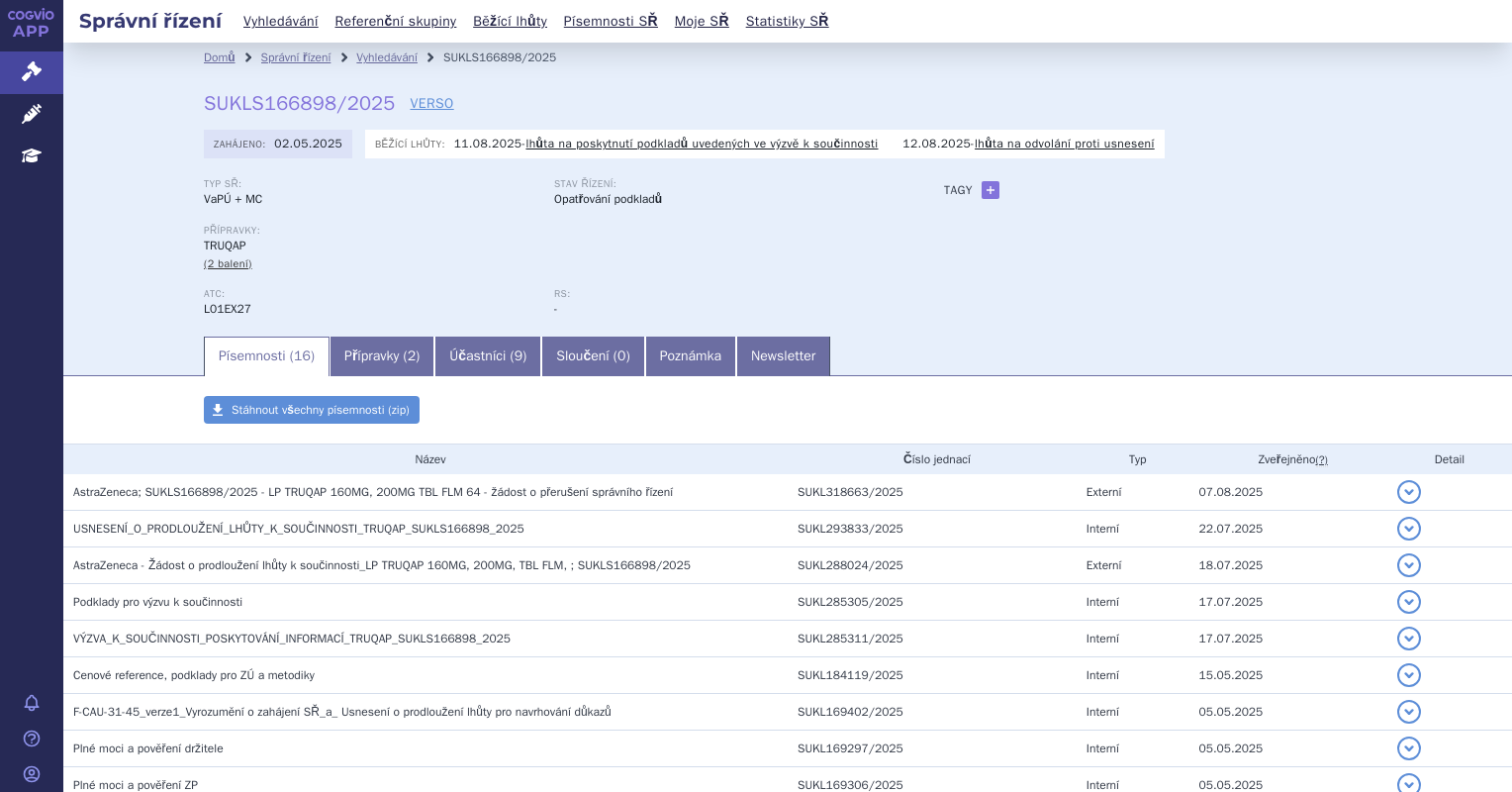 click on "Vyhledávání" at bounding box center (400, 57) 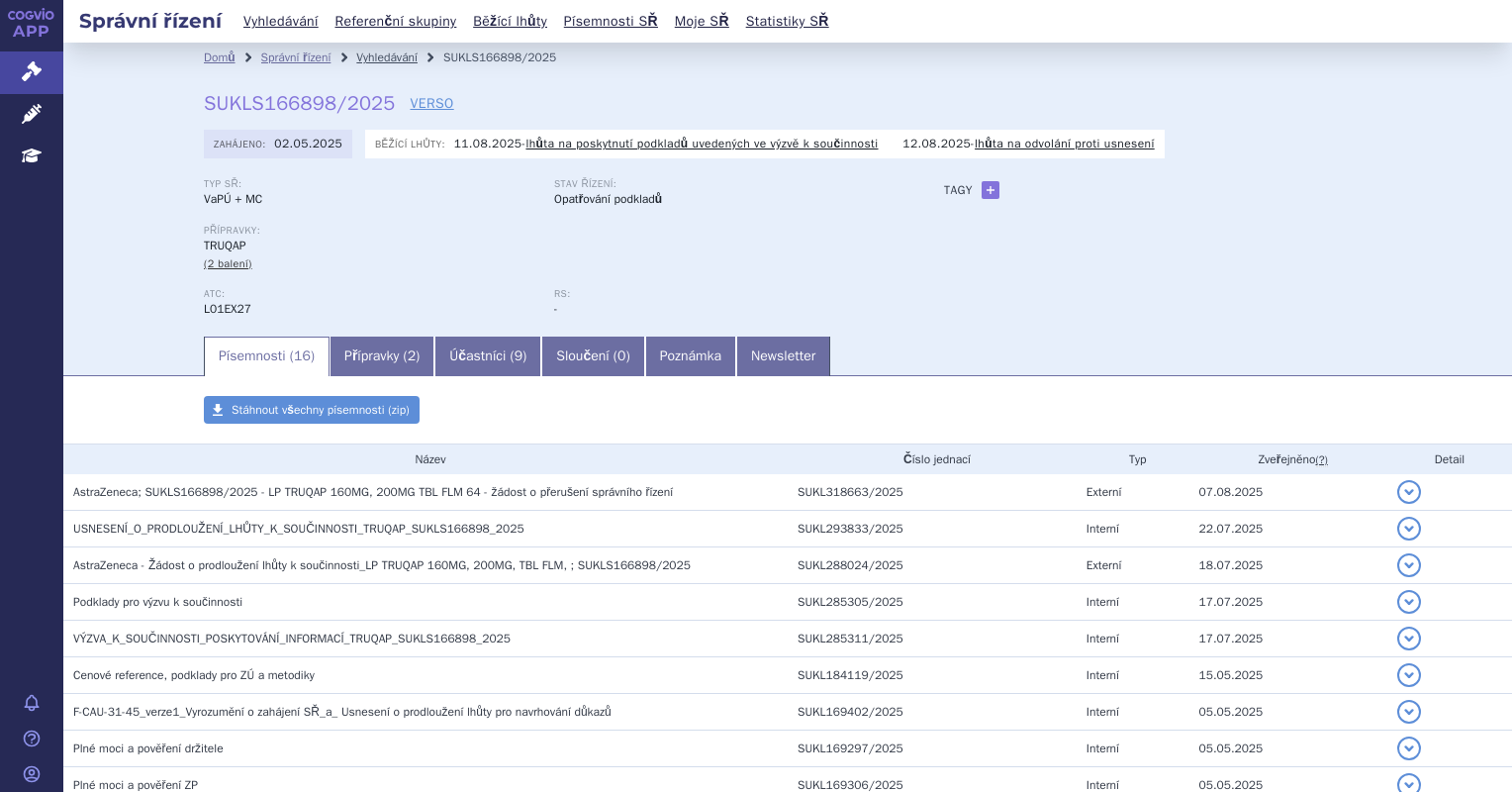 click on "Vyhledávání" at bounding box center [387, 57] 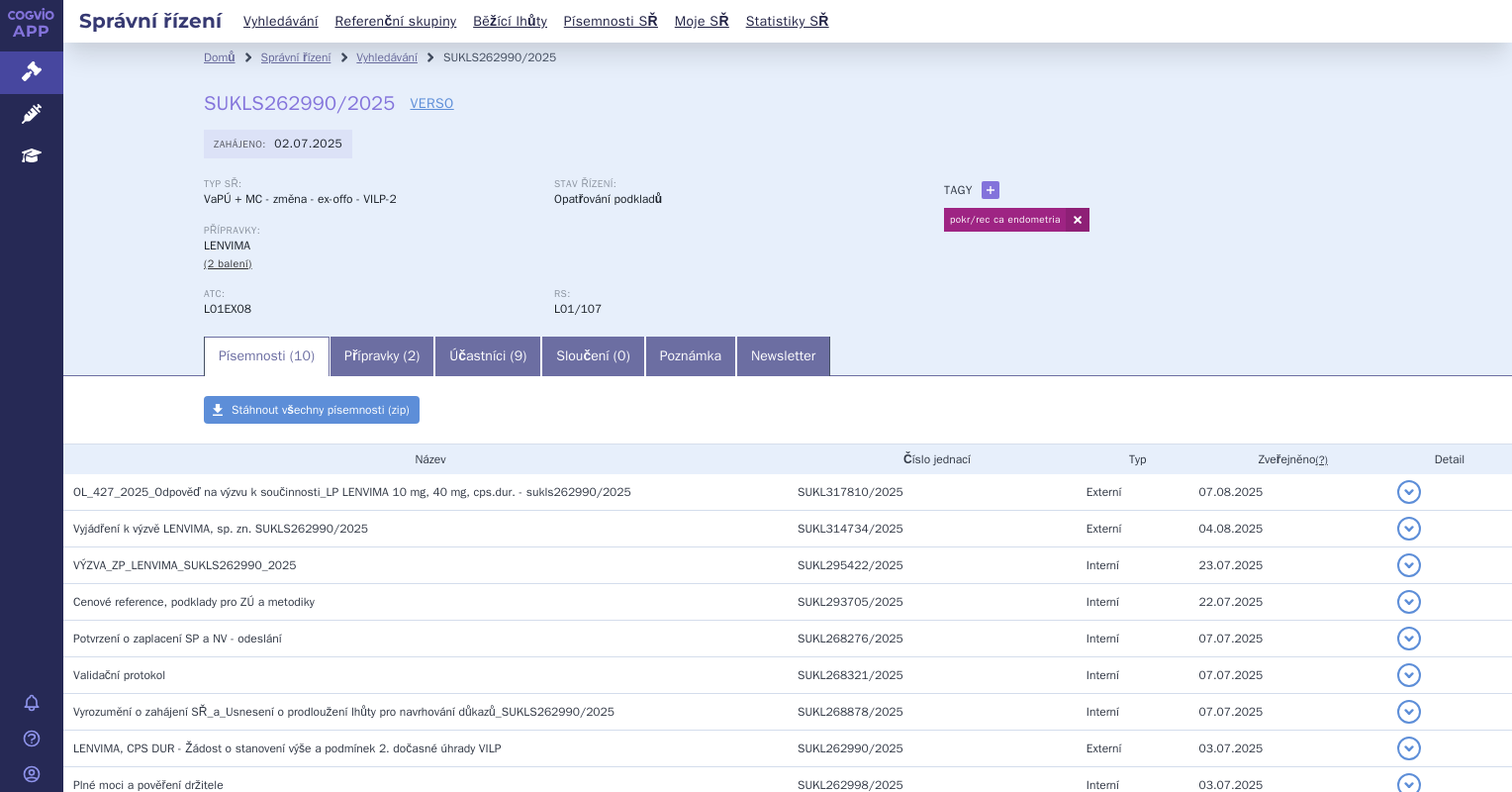 scroll, scrollTop: 0, scrollLeft: 0, axis: both 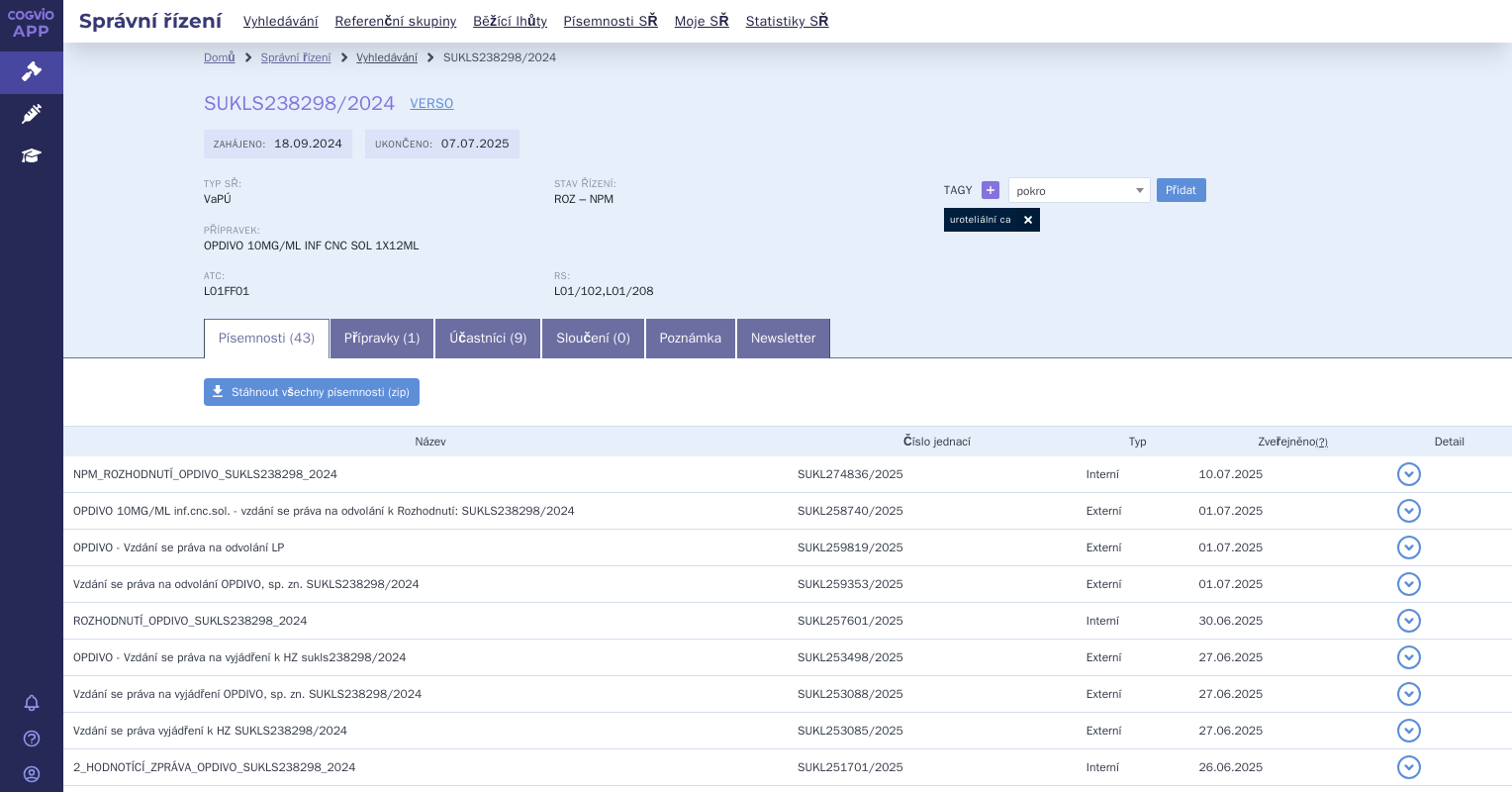 click on "Vyhledávání" at bounding box center [387, 57] 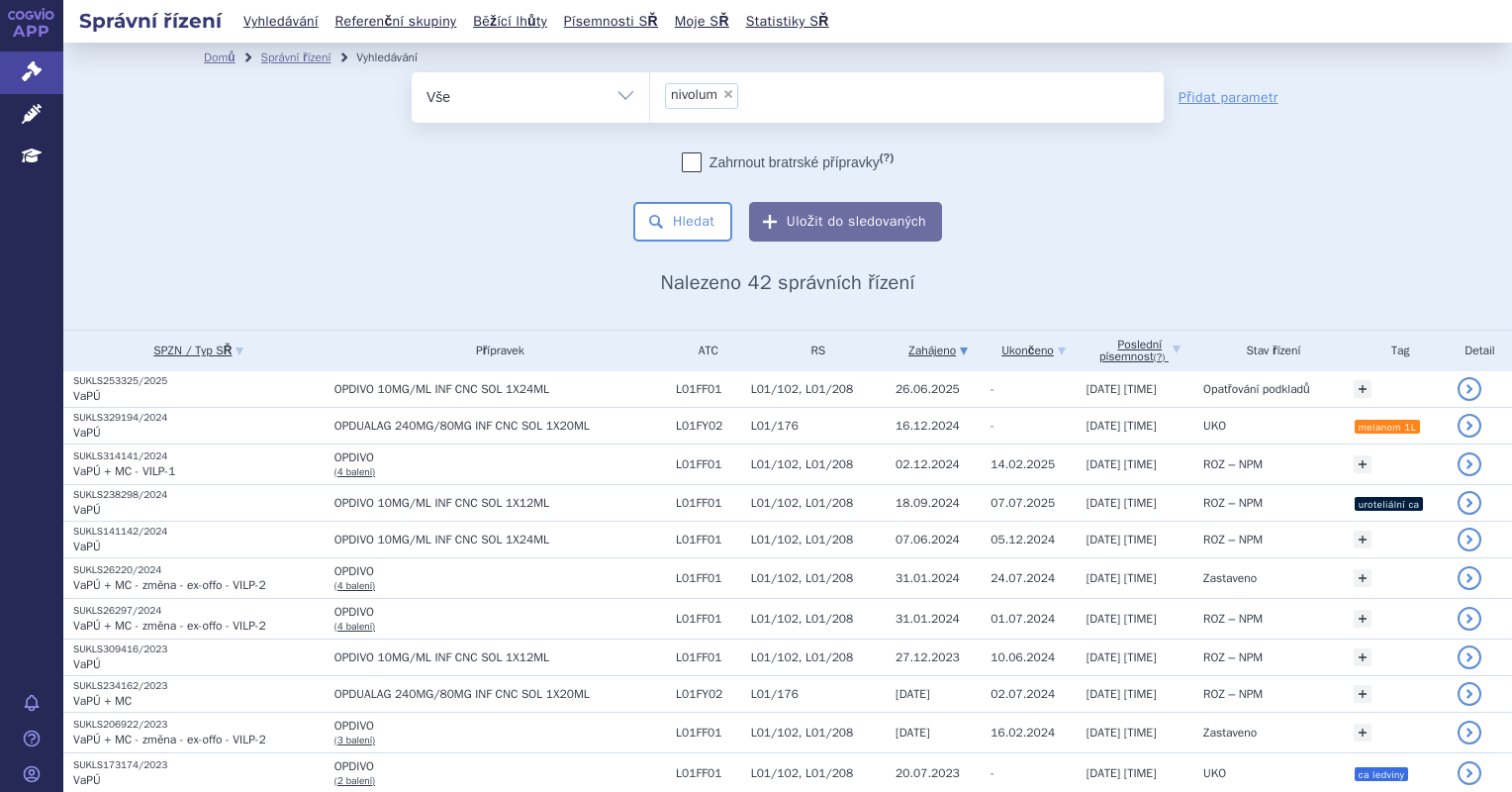 scroll, scrollTop: 0, scrollLeft: 0, axis: both 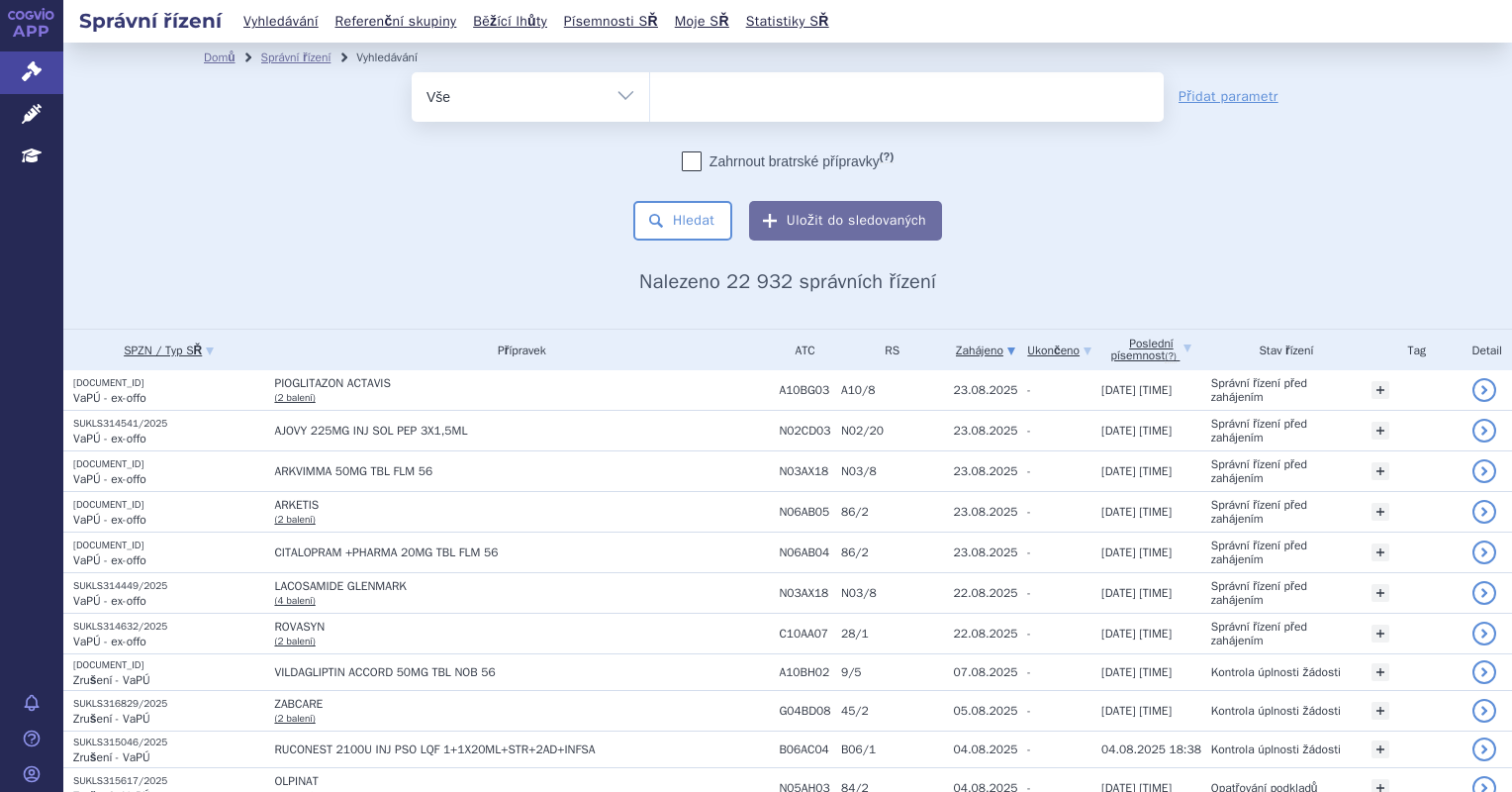 drag, startPoint x: 674, startPoint y: 103, endPoint x: 707, endPoint y: 178, distance: 81.939 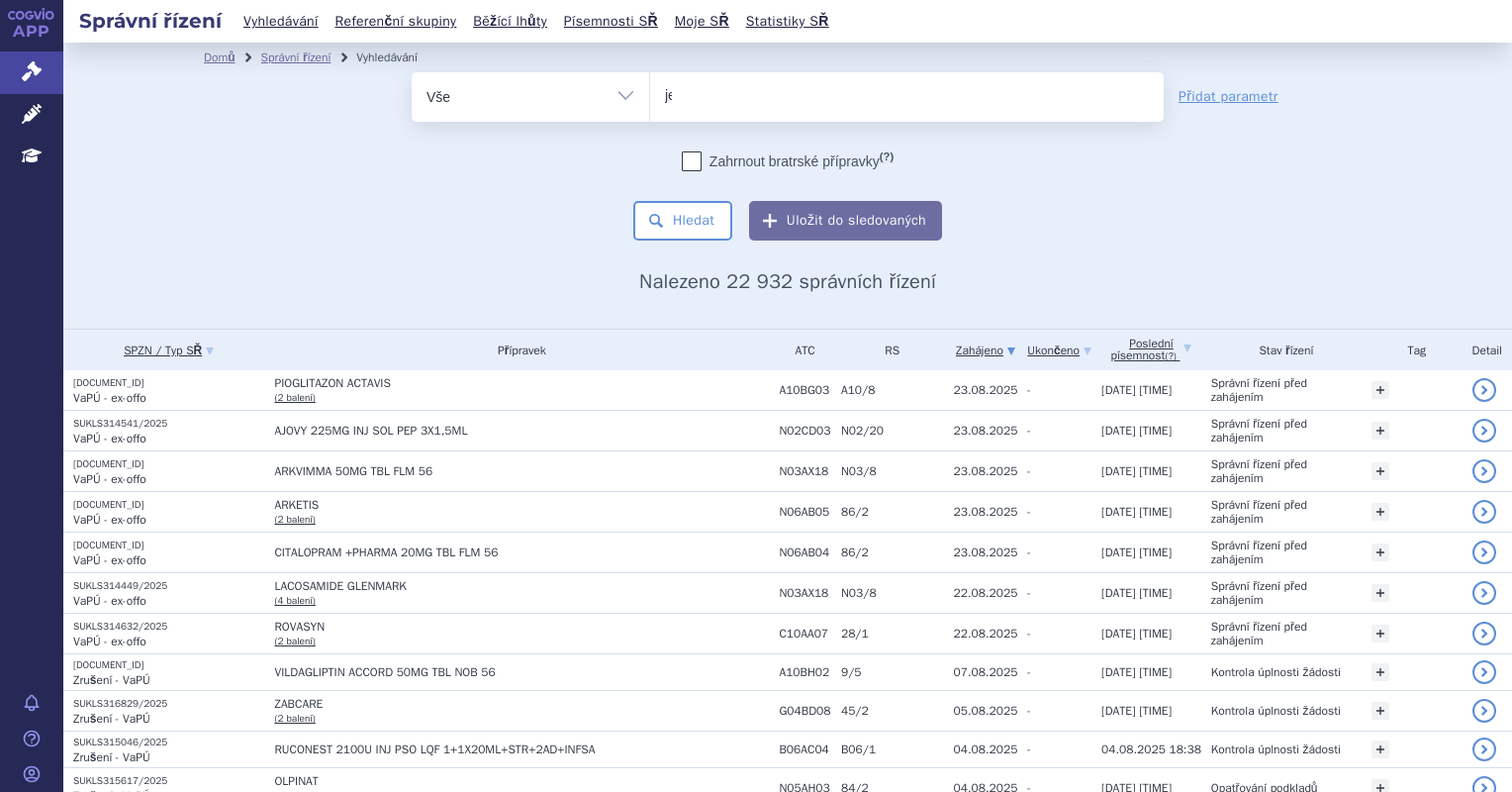 type on "jem" 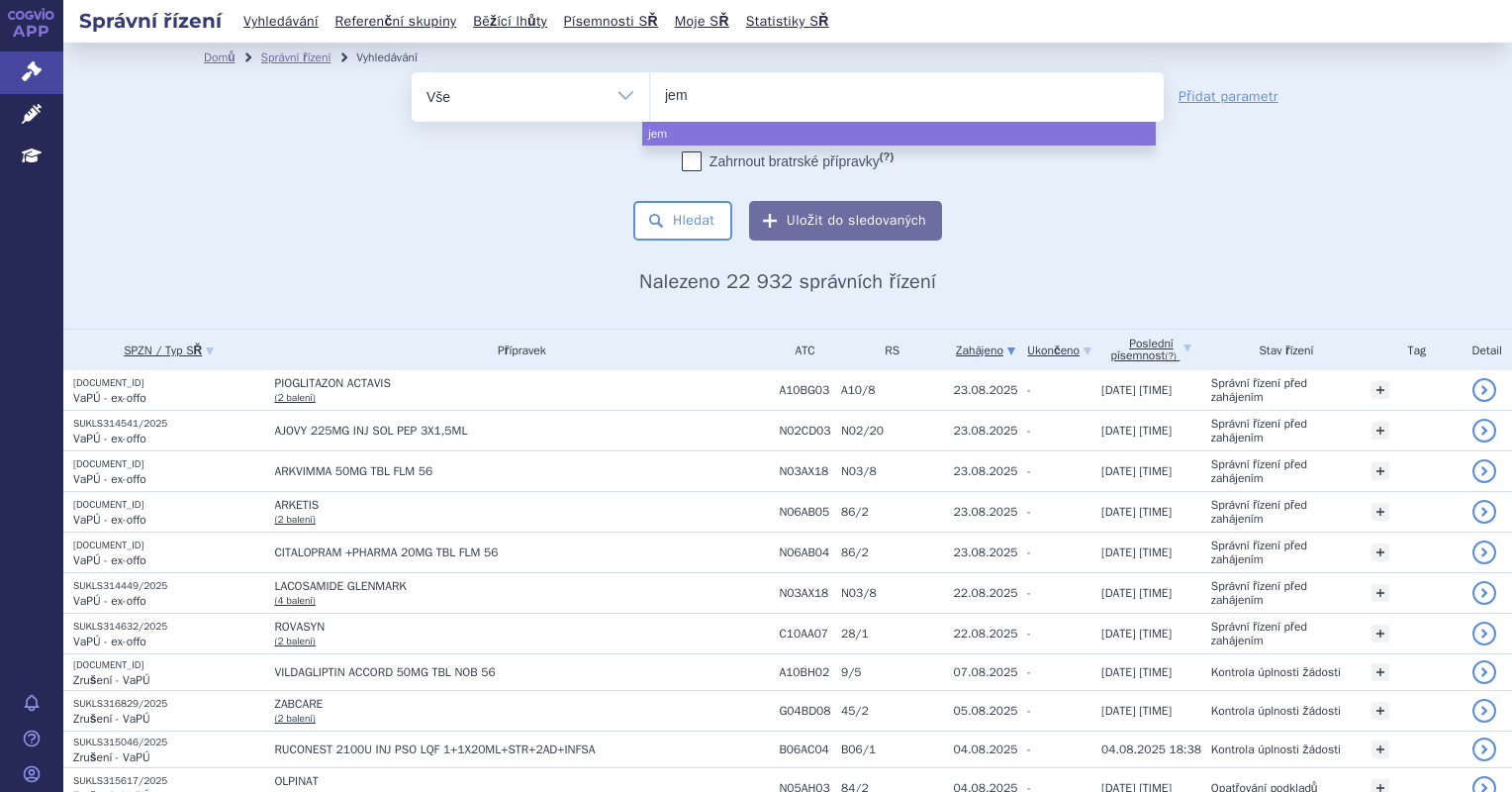 type on "jemp" 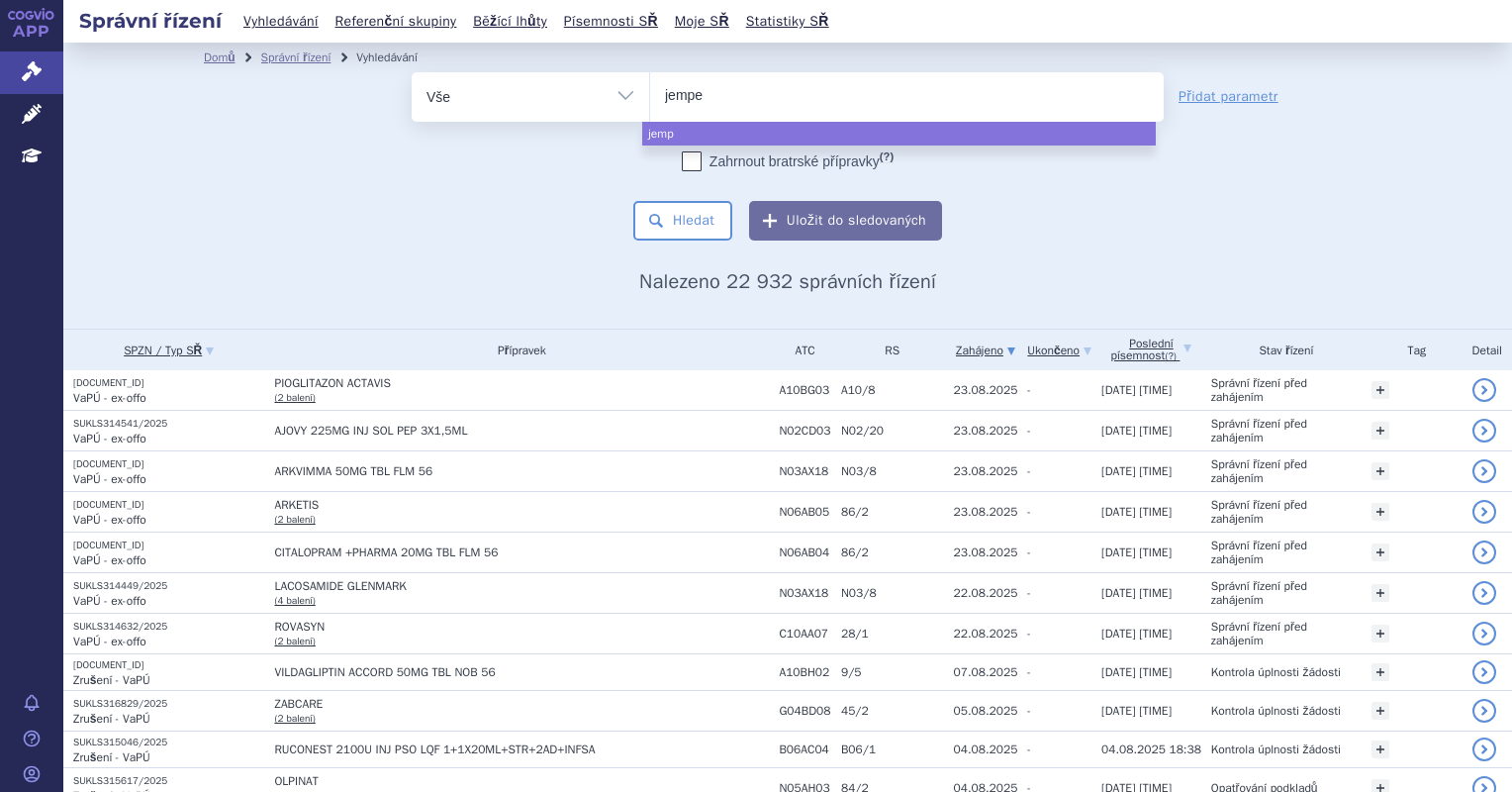 type on "jemper" 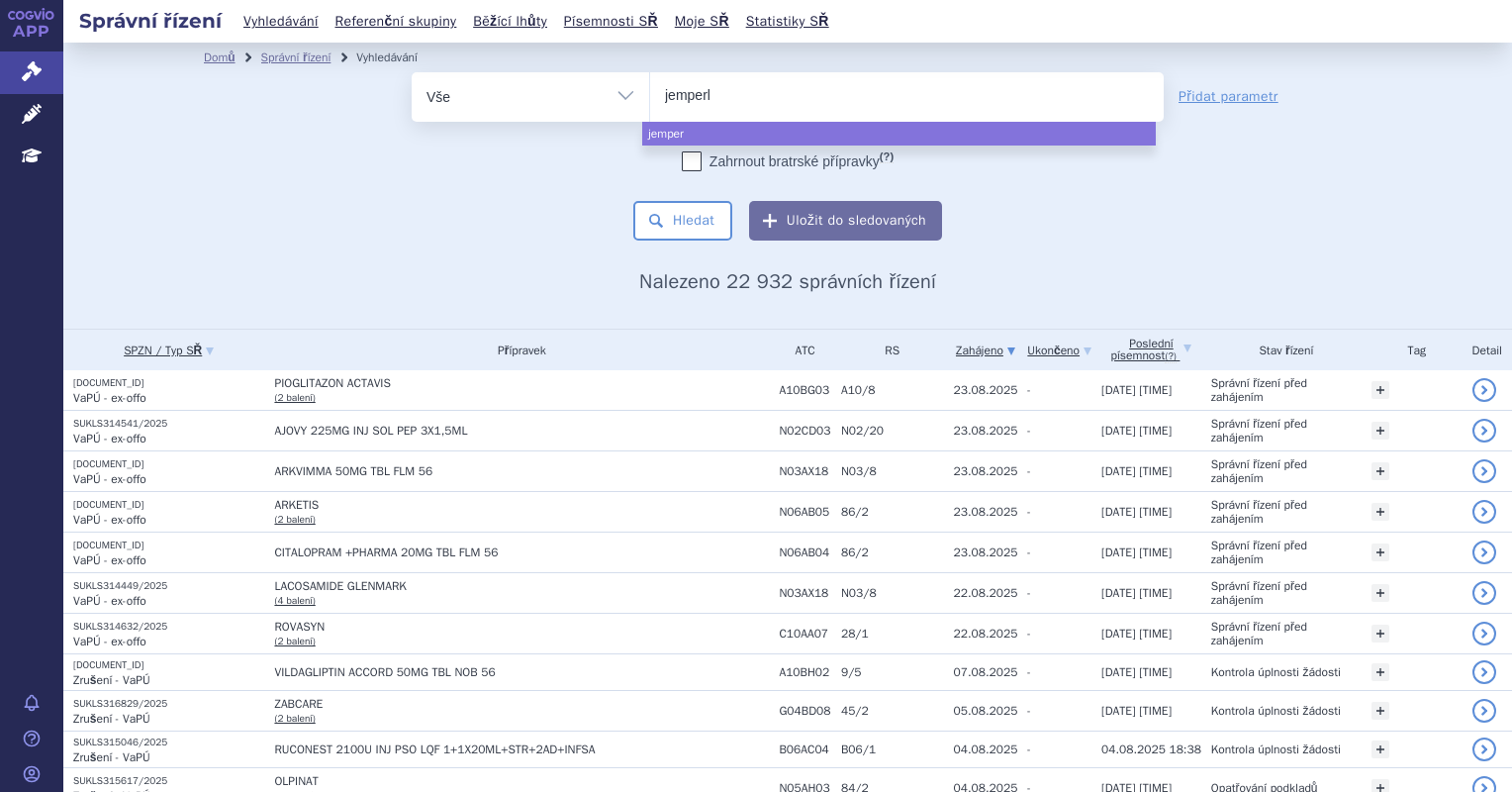 type on "jemperli" 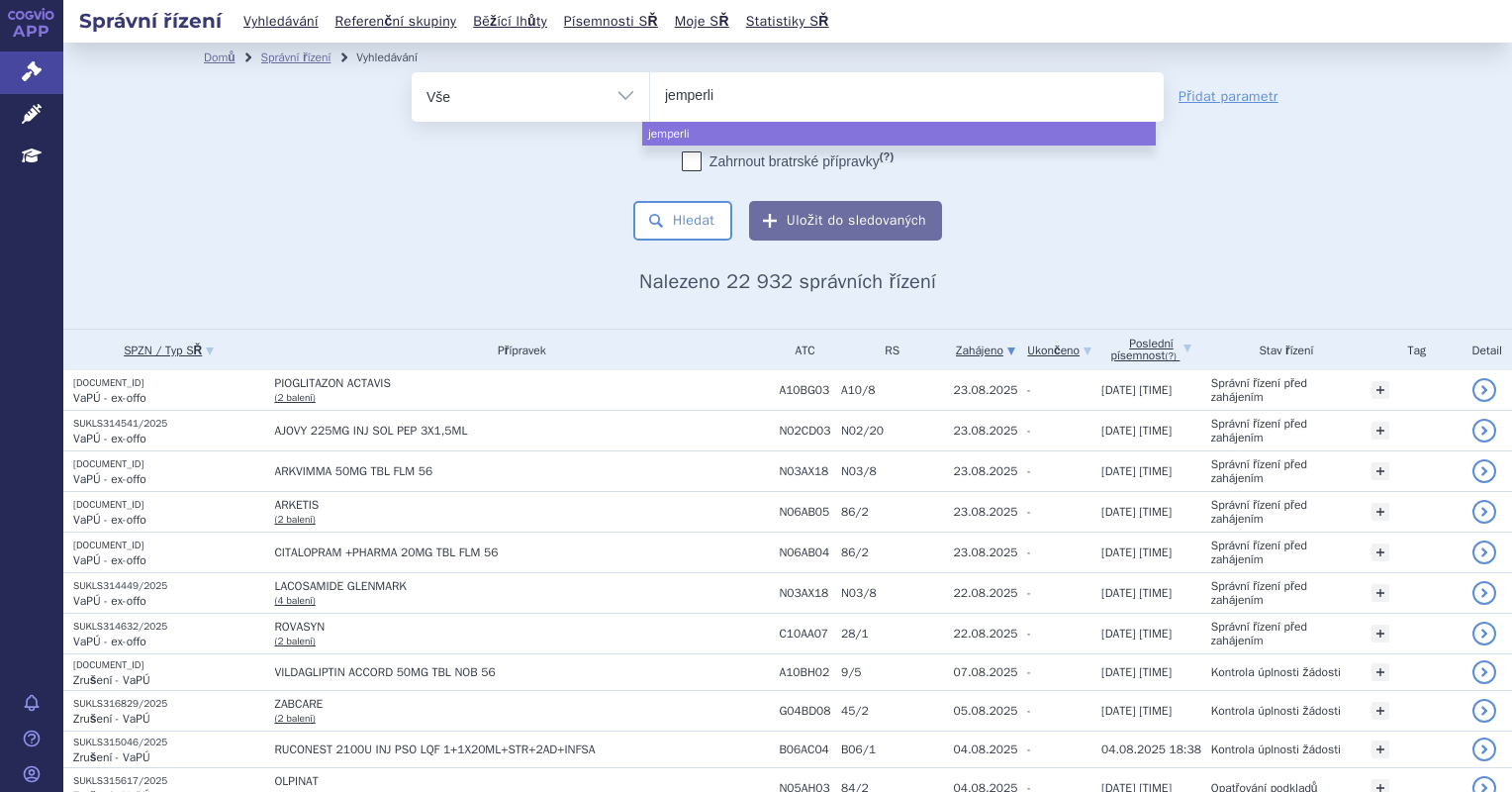 select on "jemperli" 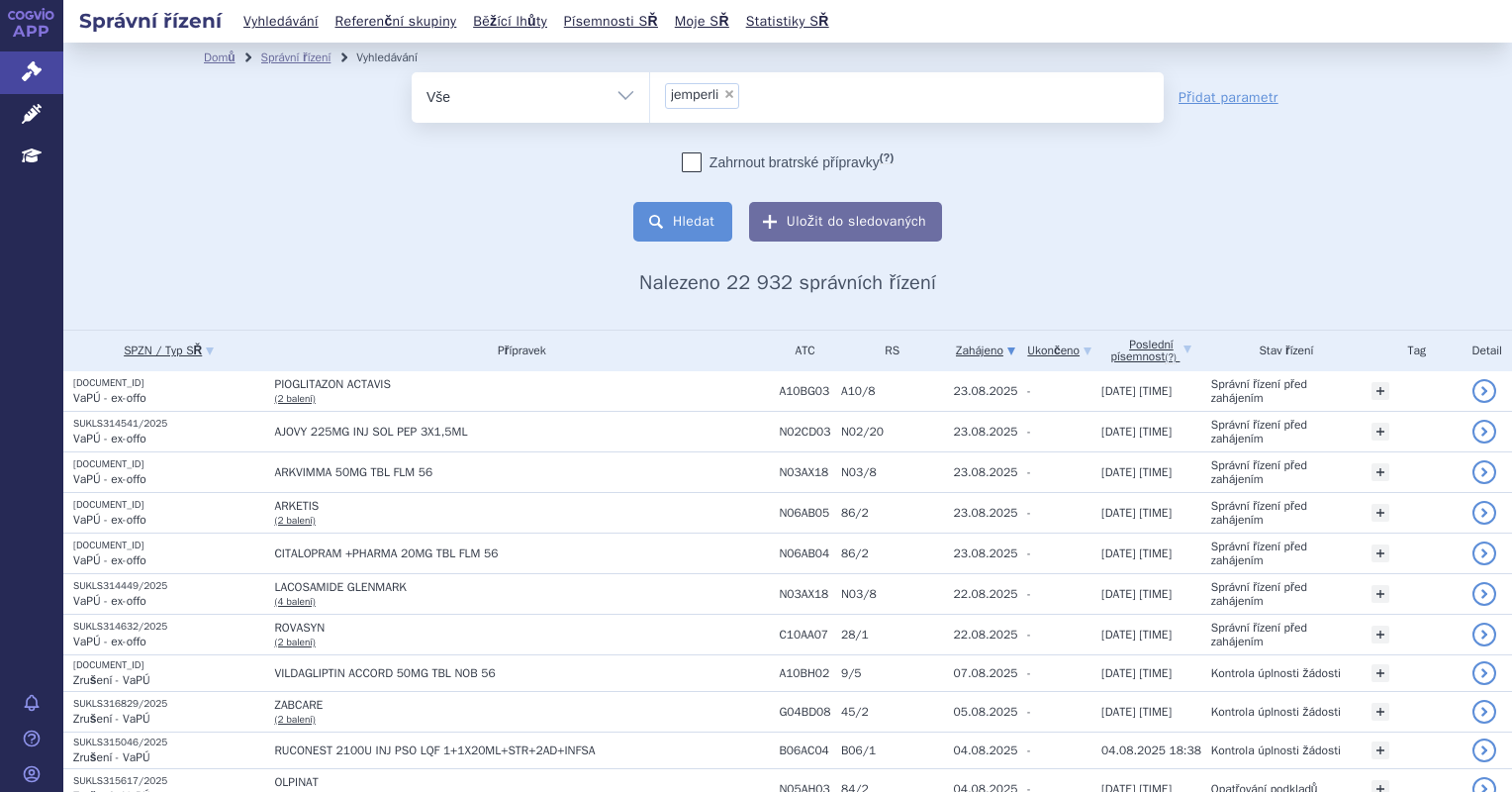 click on "Hledat" at bounding box center (683, 222) 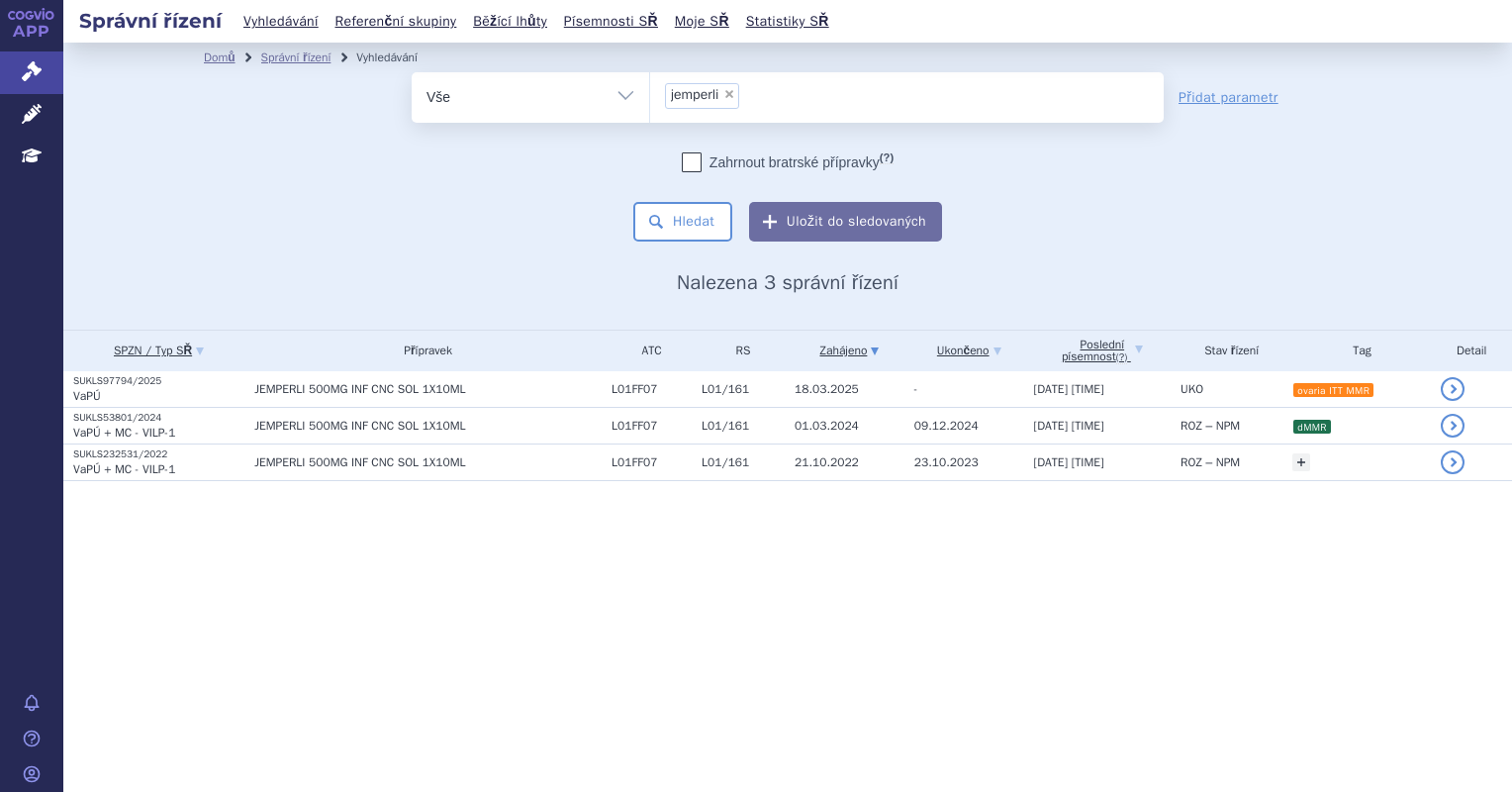 scroll, scrollTop: 0, scrollLeft: 0, axis: both 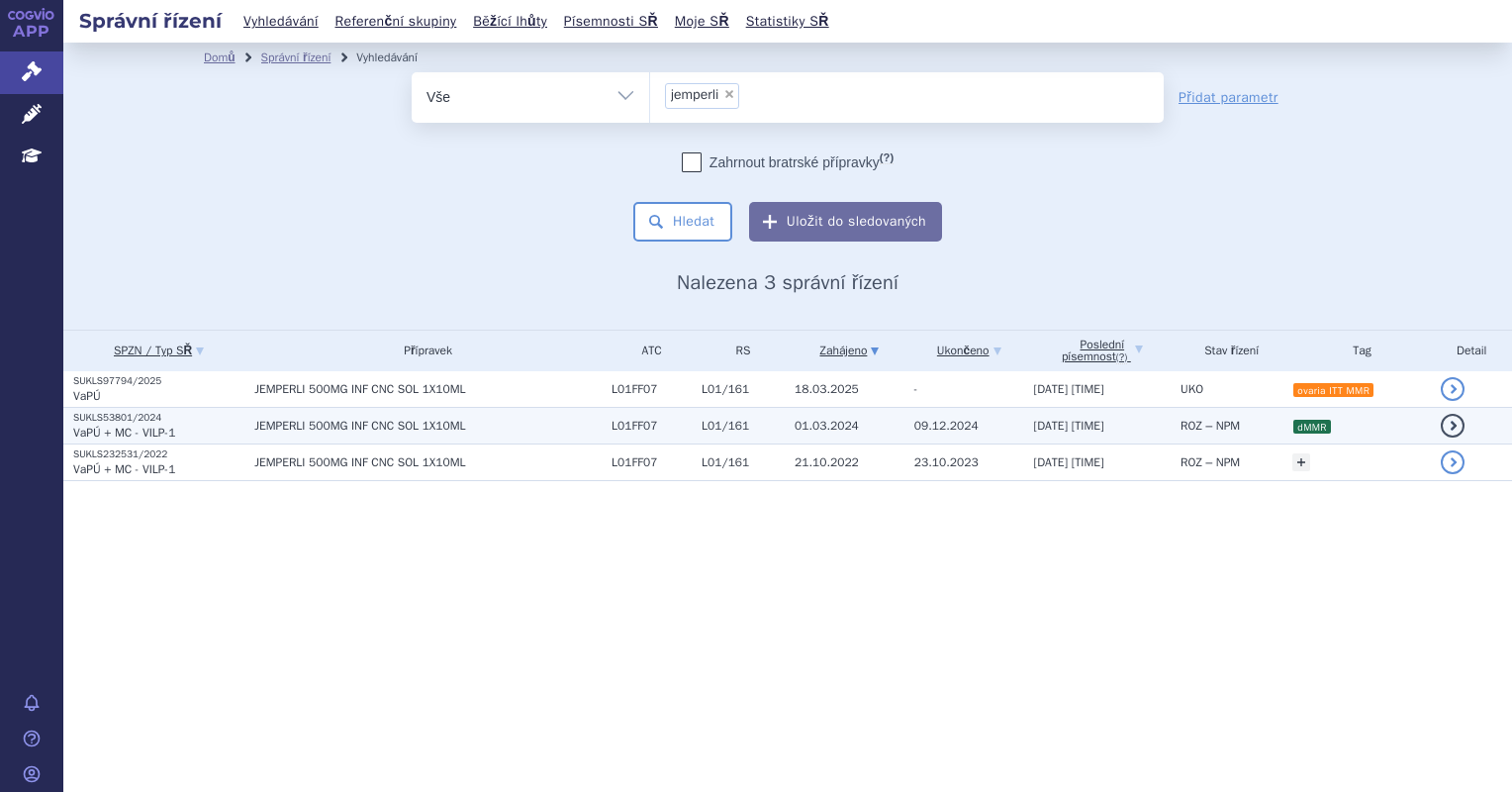 click on "JEMPERLI 500MG INF CNC SOL 1X10ML" at bounding box center [427, 426] 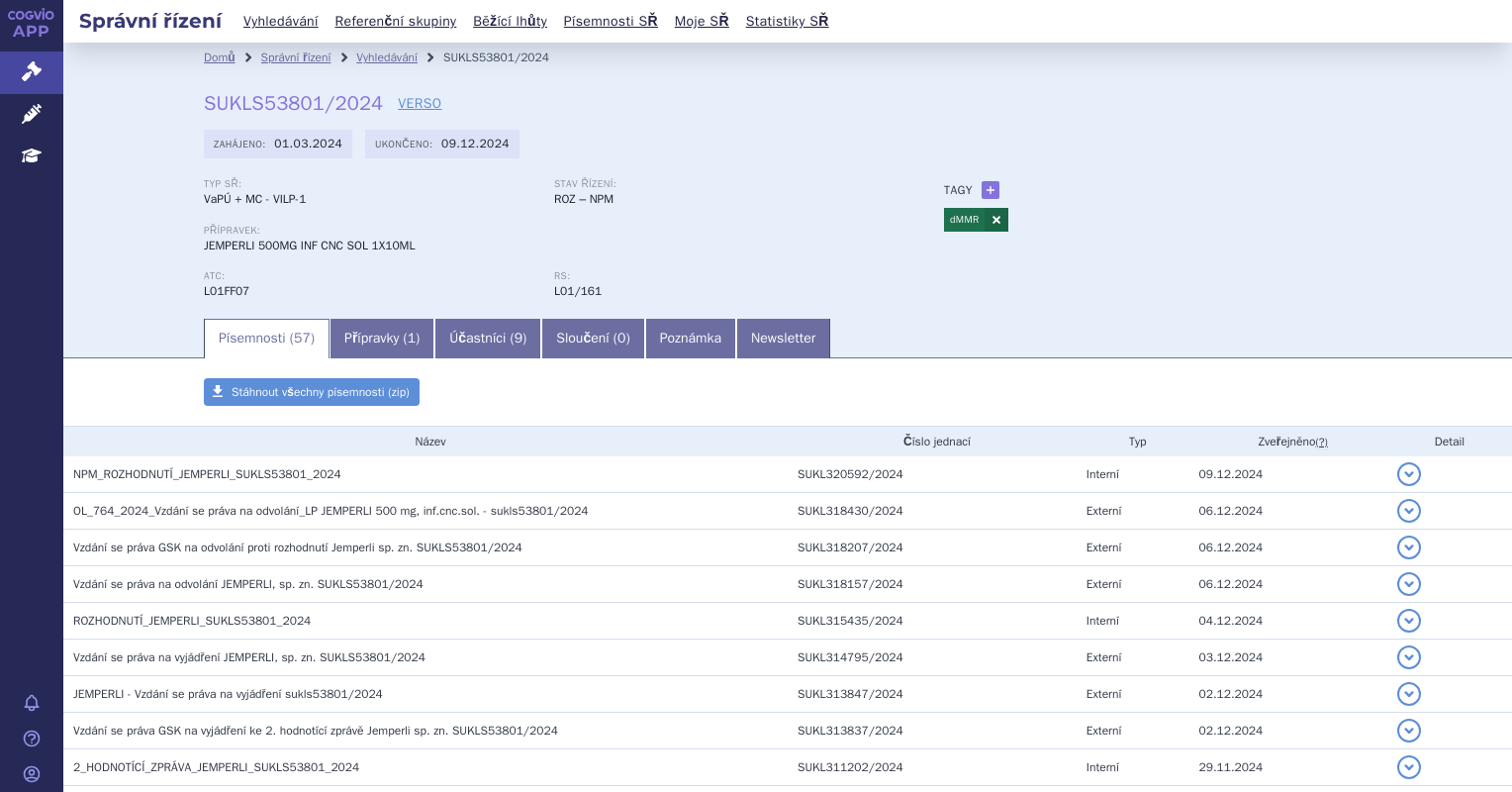 scroll, scrollTop: 0, scrollLeft: 0, axis: both 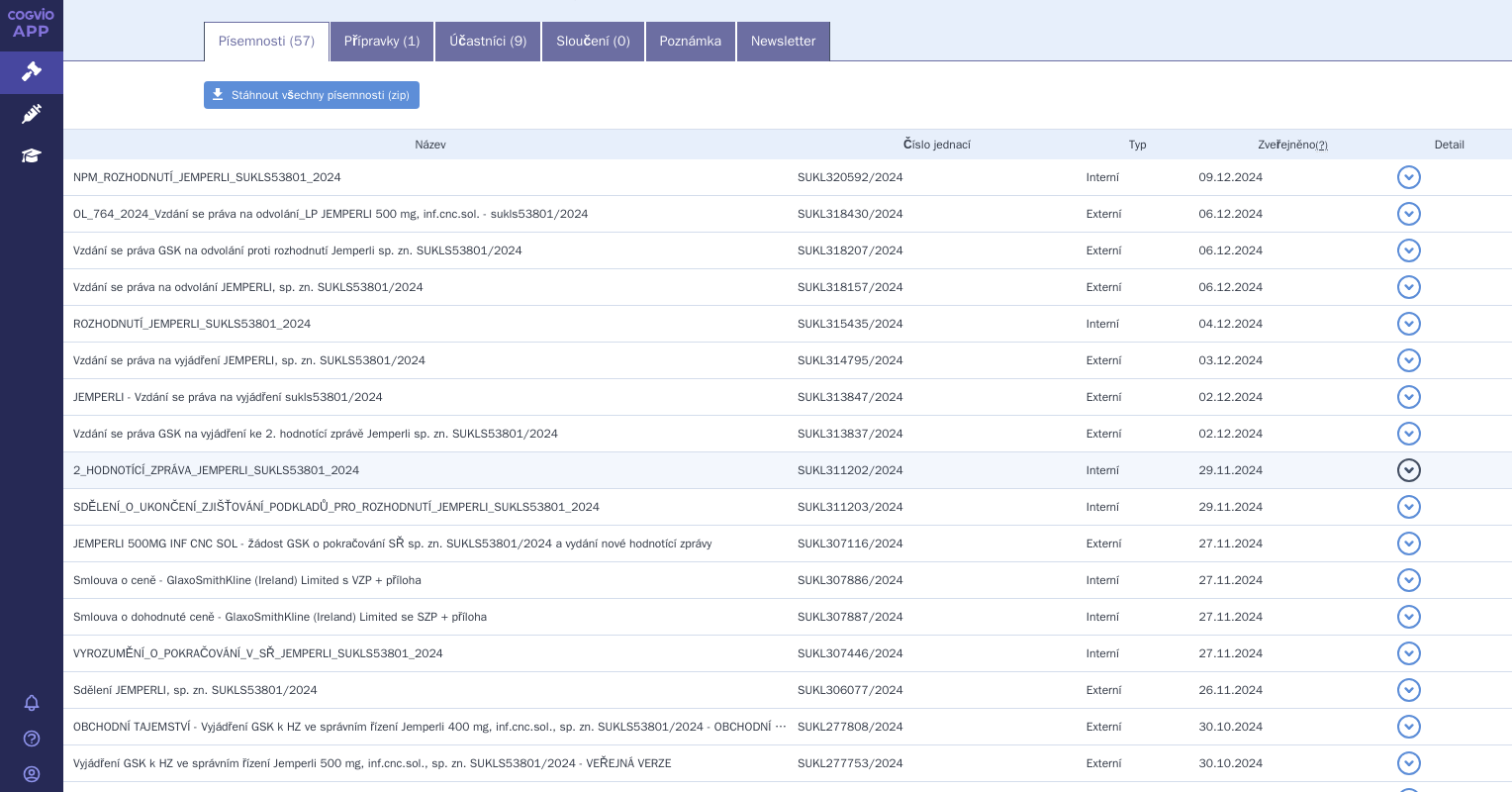 click on "2_HODNOTÍCÍ_ZPRÁVA_JEMPERLI_SUKLS53801_2024" at bounding box center [216, 470] 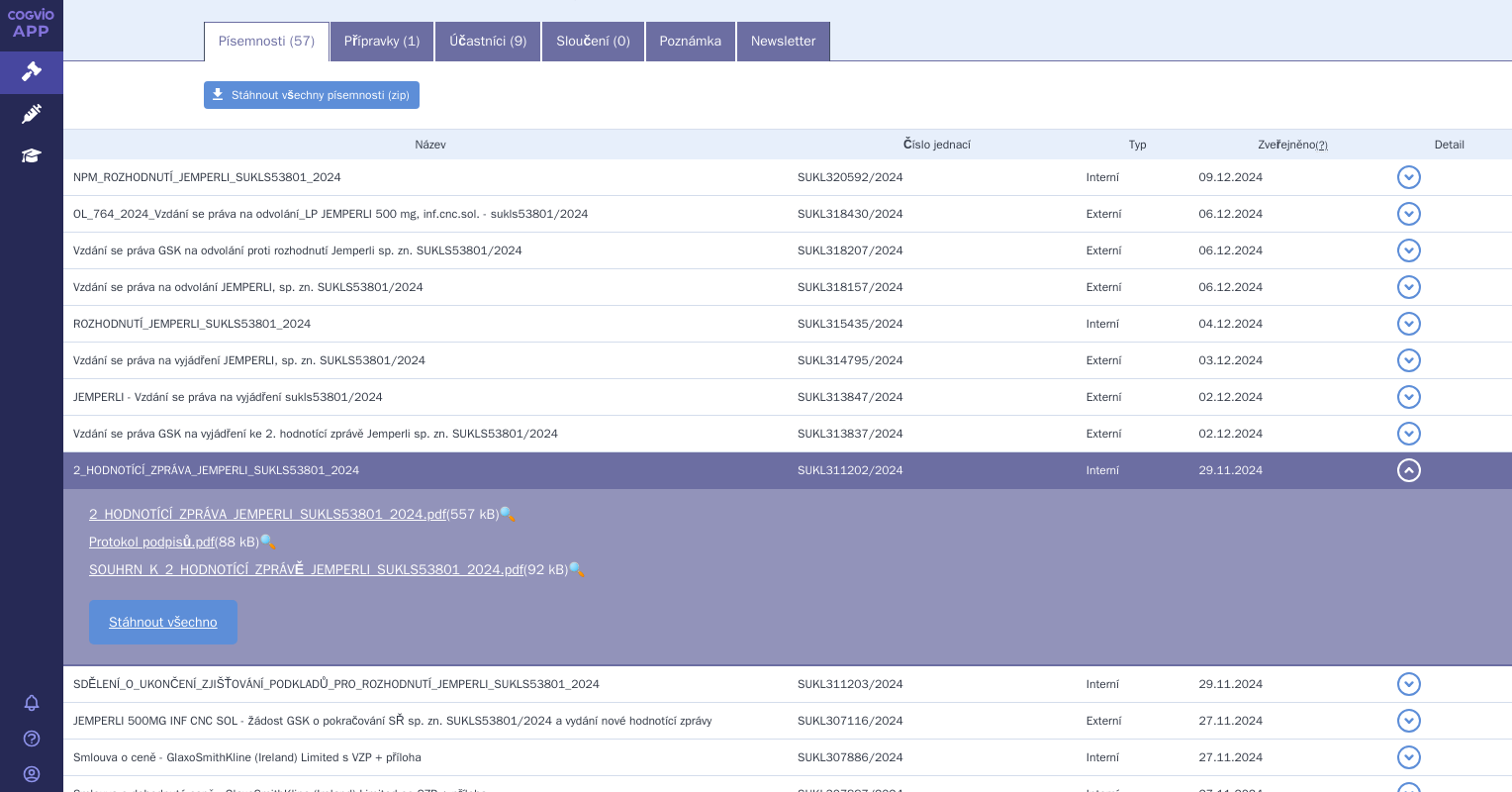 click on "🔍" at bounding box center [507, 514] 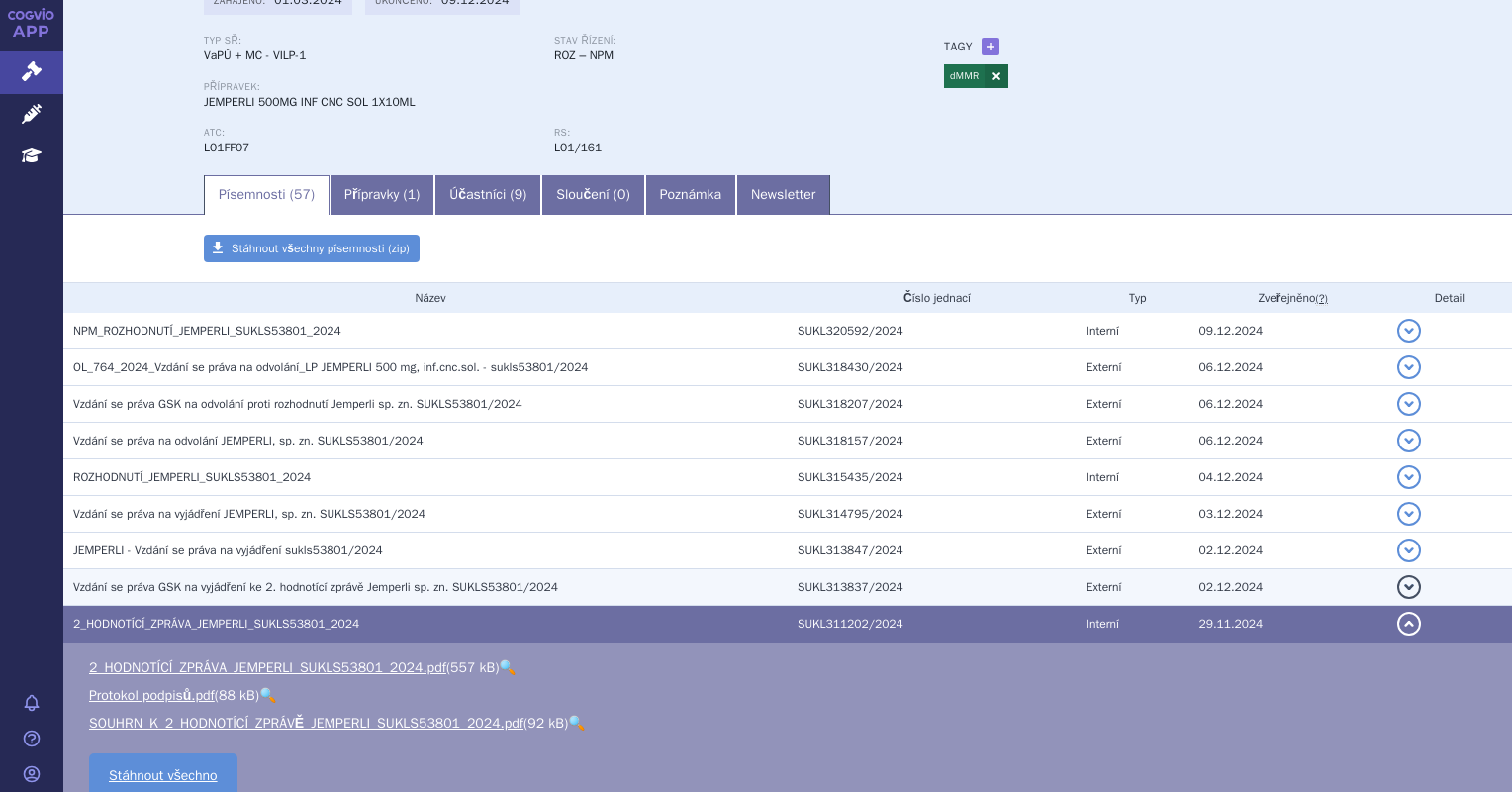 scroll, scrollTop: 0, scrollLeft: 0, axis: both 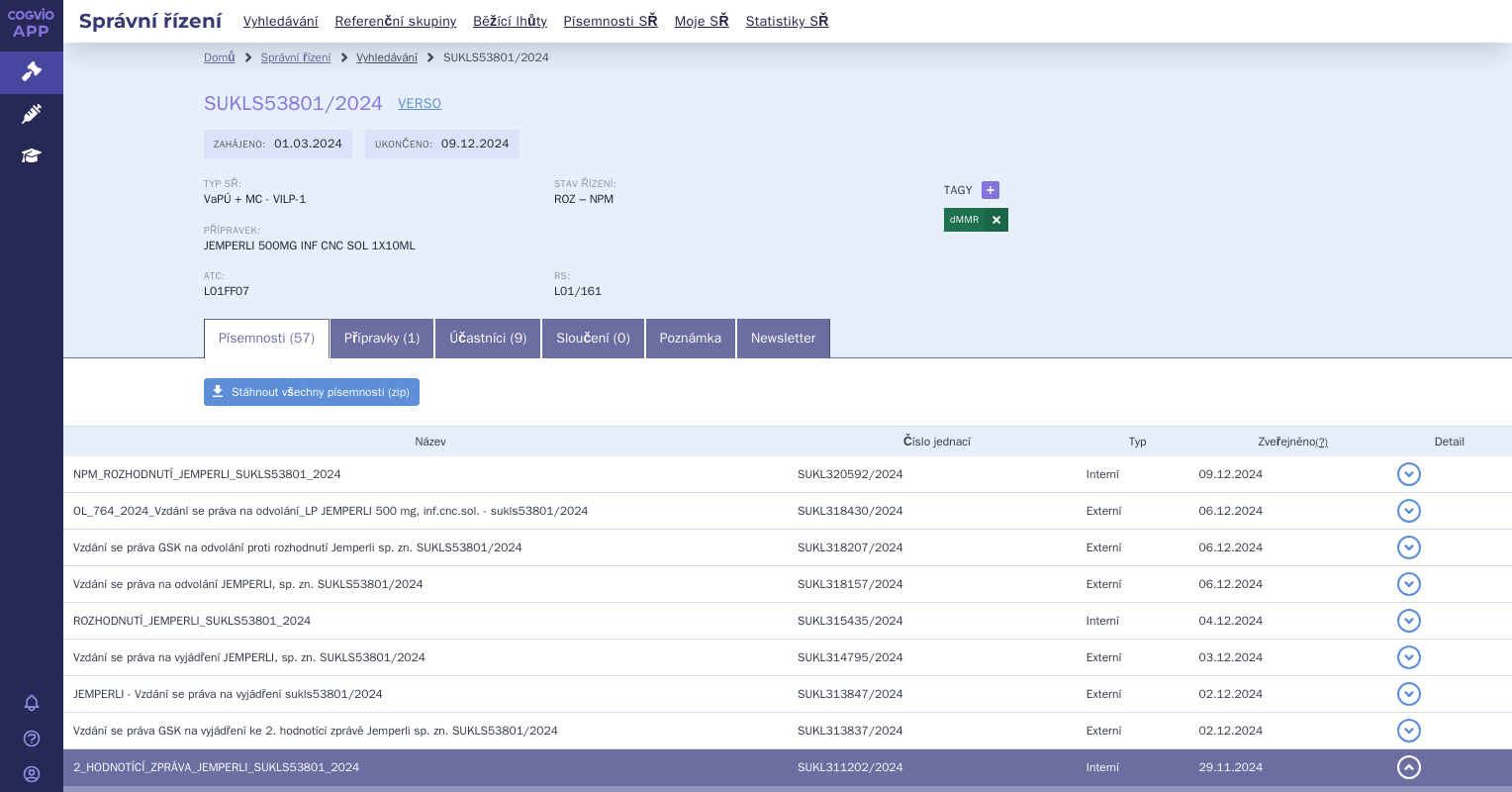 click on "Vyhledávání" at bounding box center (387, 57) 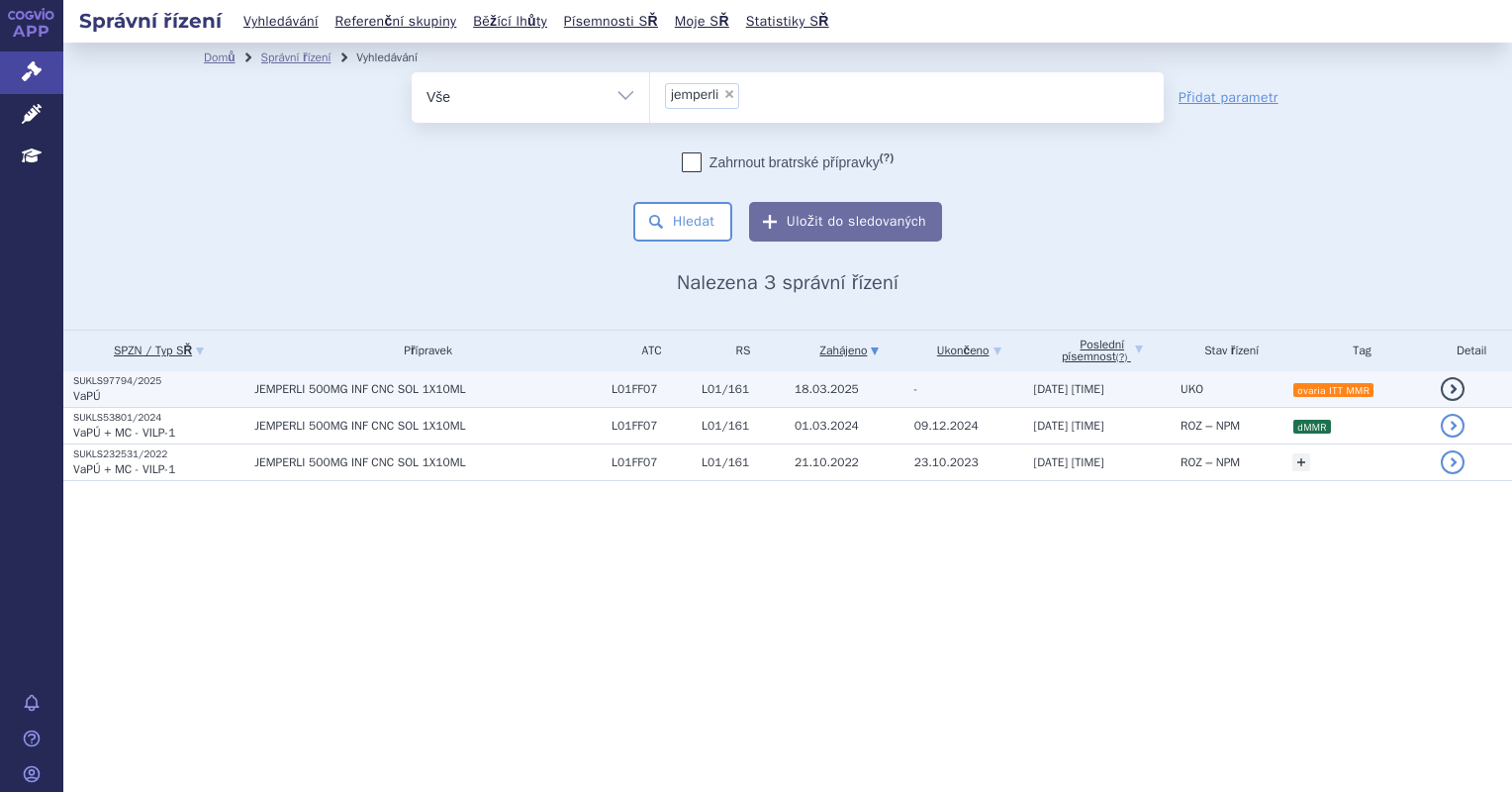 scroll, scrollTop: 0, scrollLeft: 0, axis: both 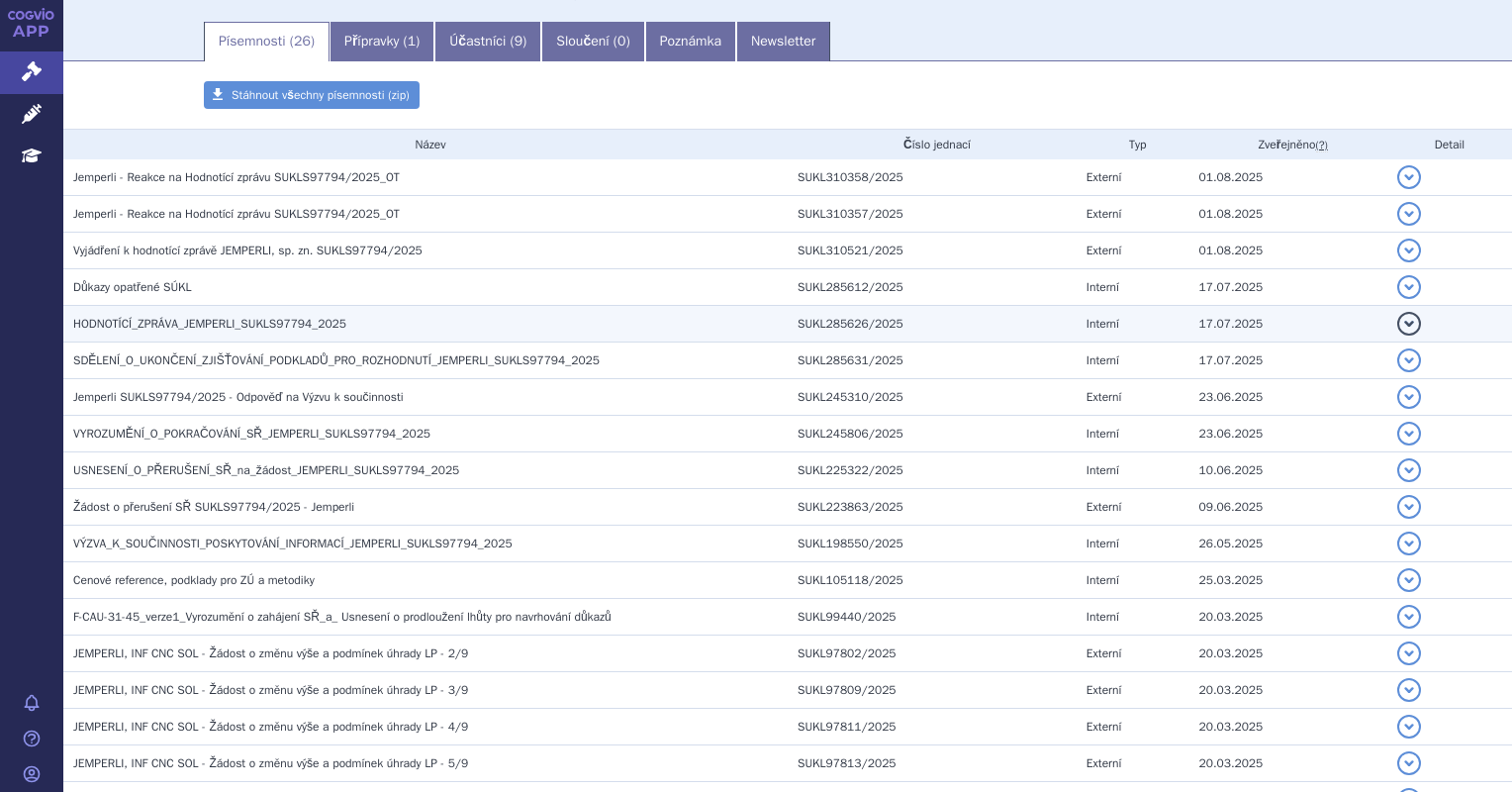 click on "HODNOTÍCÍ_ZPRÁVA_JEMPERLI_SUKLS97794_2025" at bounding box center [430, 324] 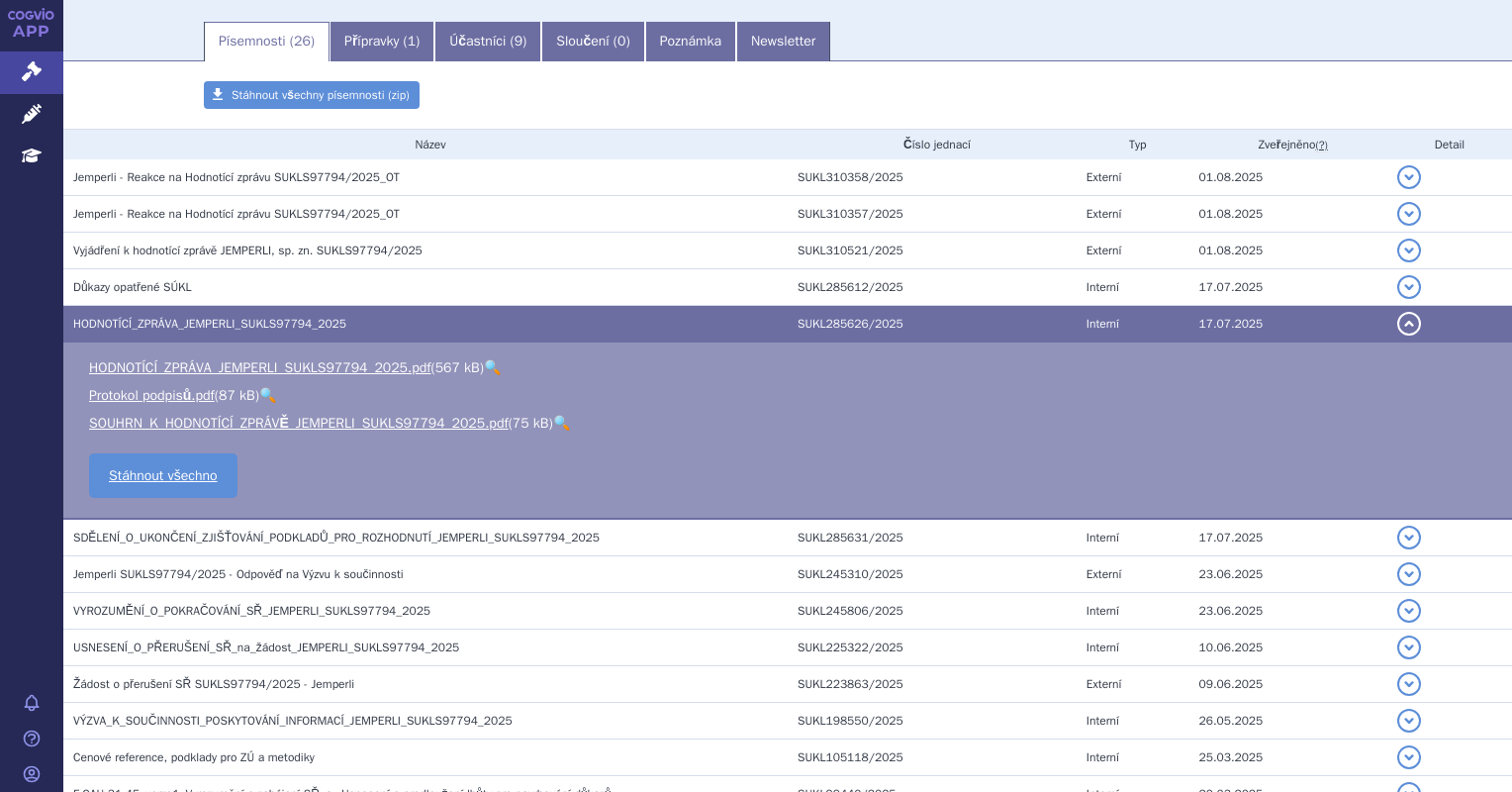 click on "🔍" at bounding box center [492, 367] 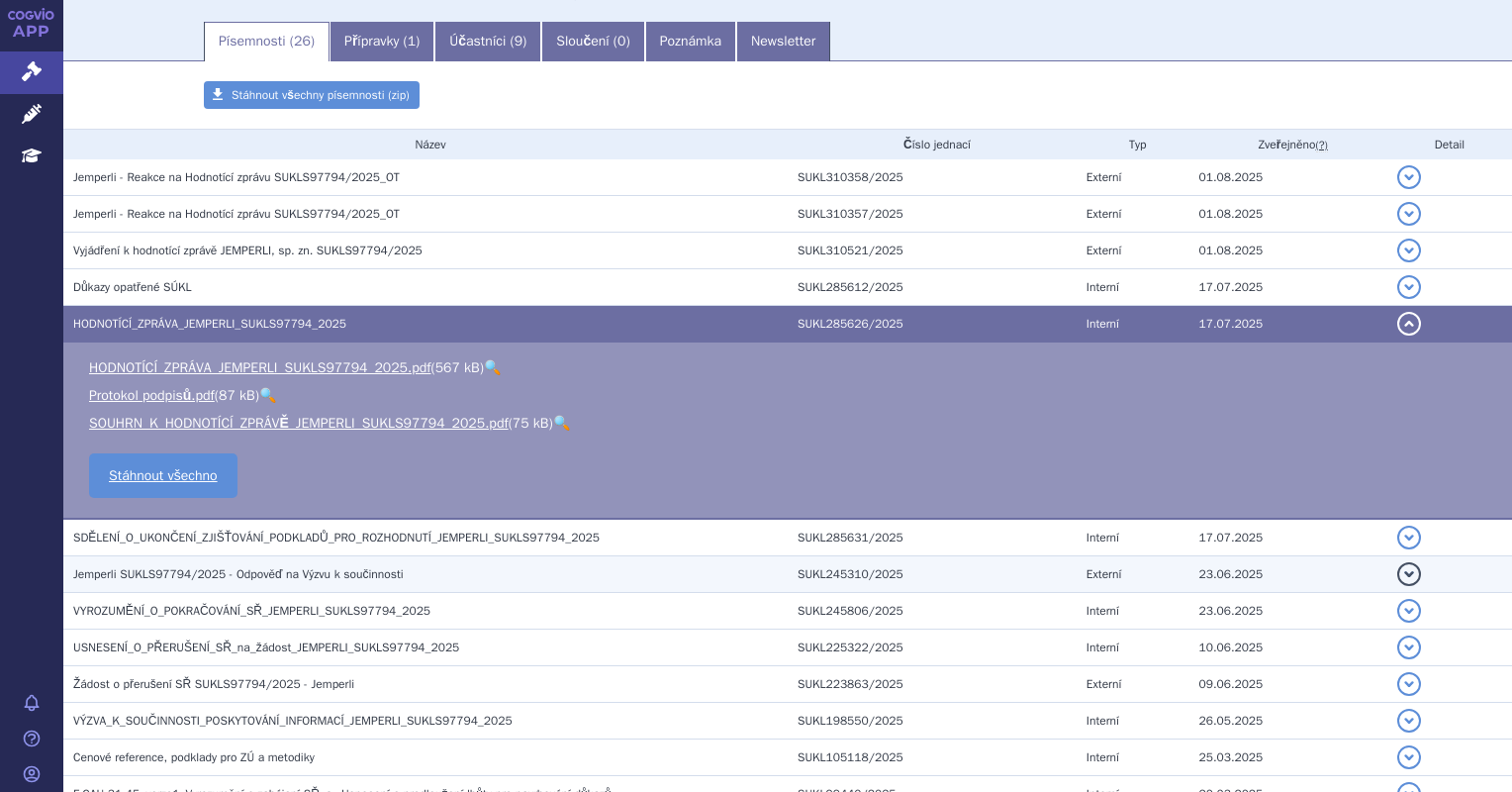 click on "Jemperli SUKLS97794/2025 - Odpověď na Výzvu k součinnosti" at bounding box center [430, 574] 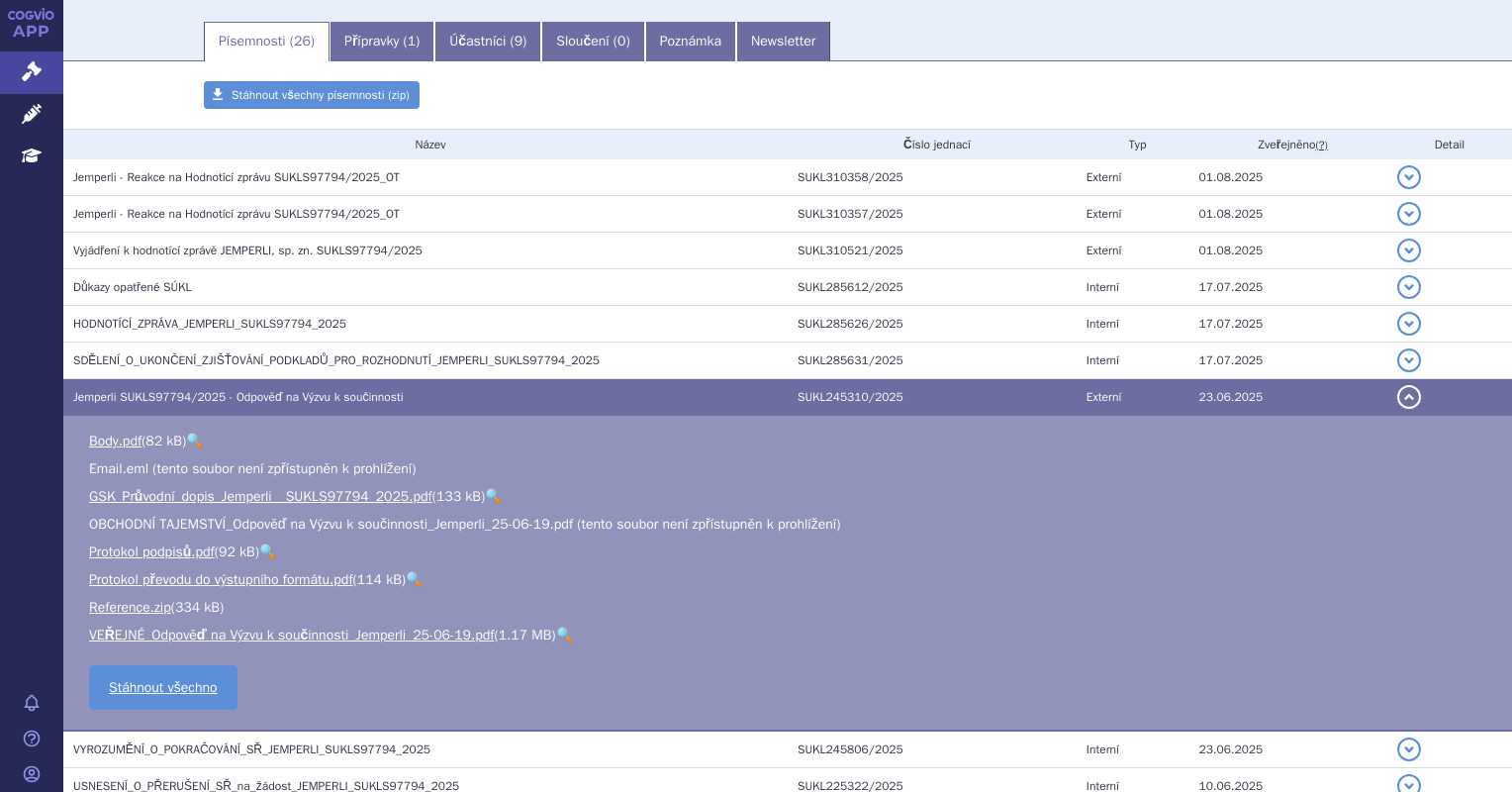 click on "🔍" at bounding box center (564, 635) 